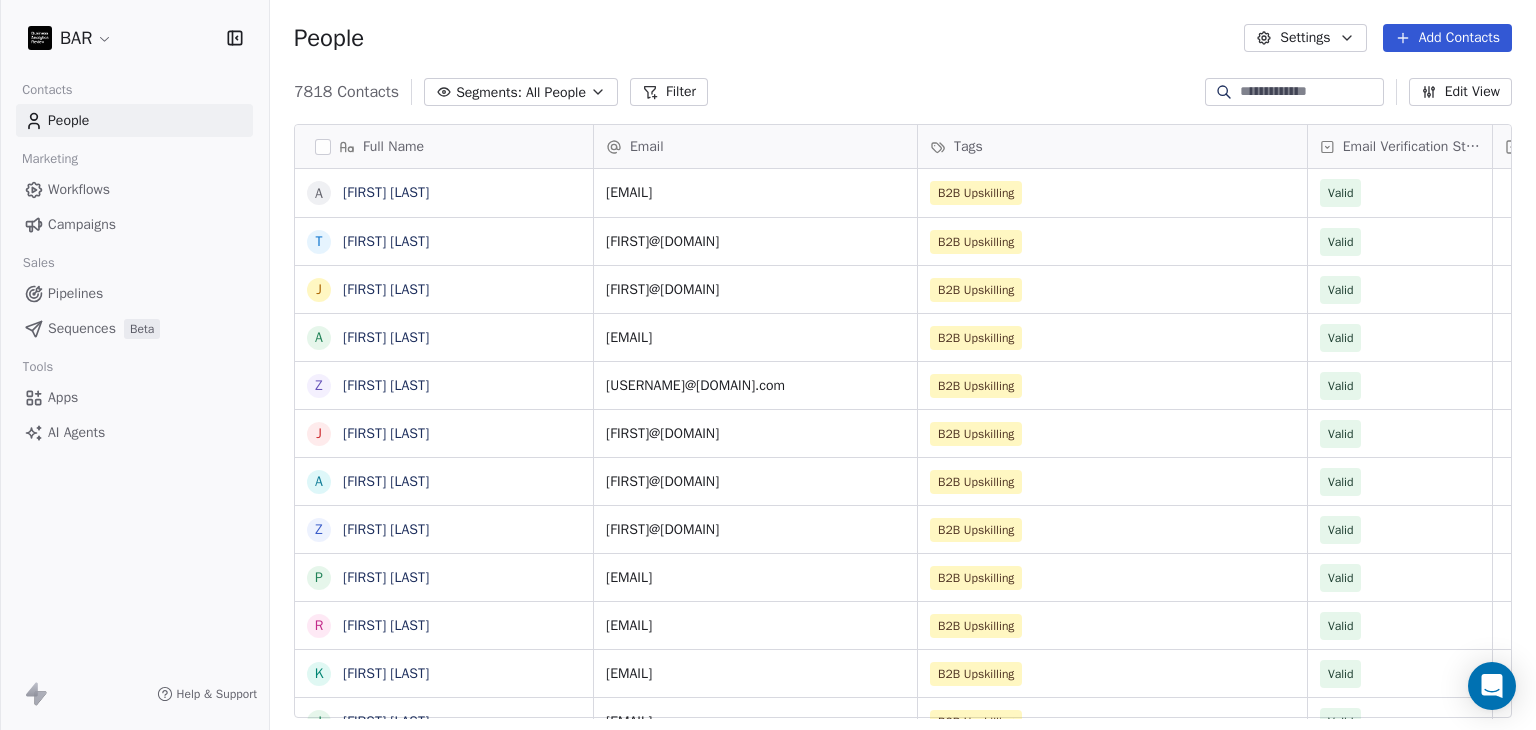 scroll, scrollTop: 0, scrollLeft: 0, axis: both 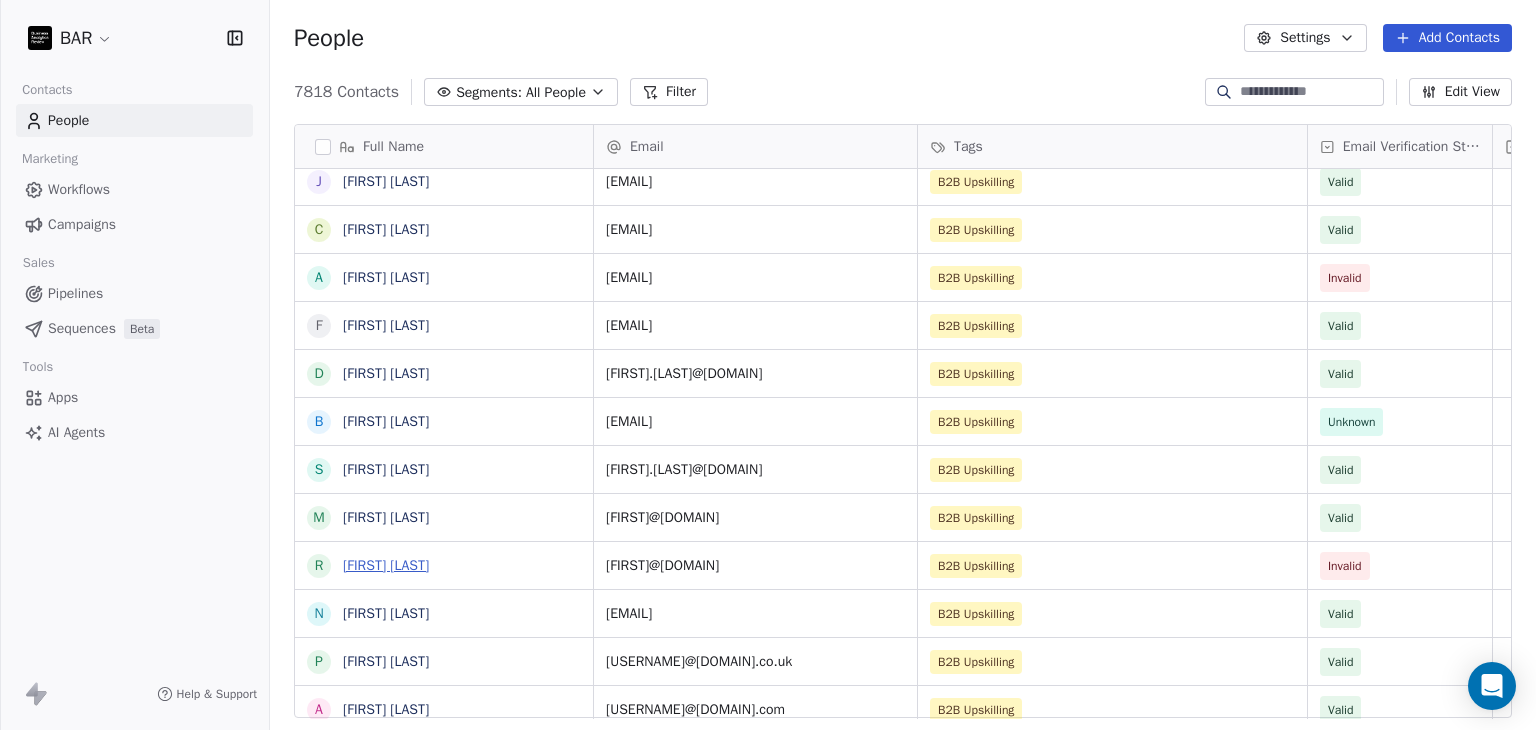 click on "[FIRST] [LAST]" at bounding box center (386, 565) 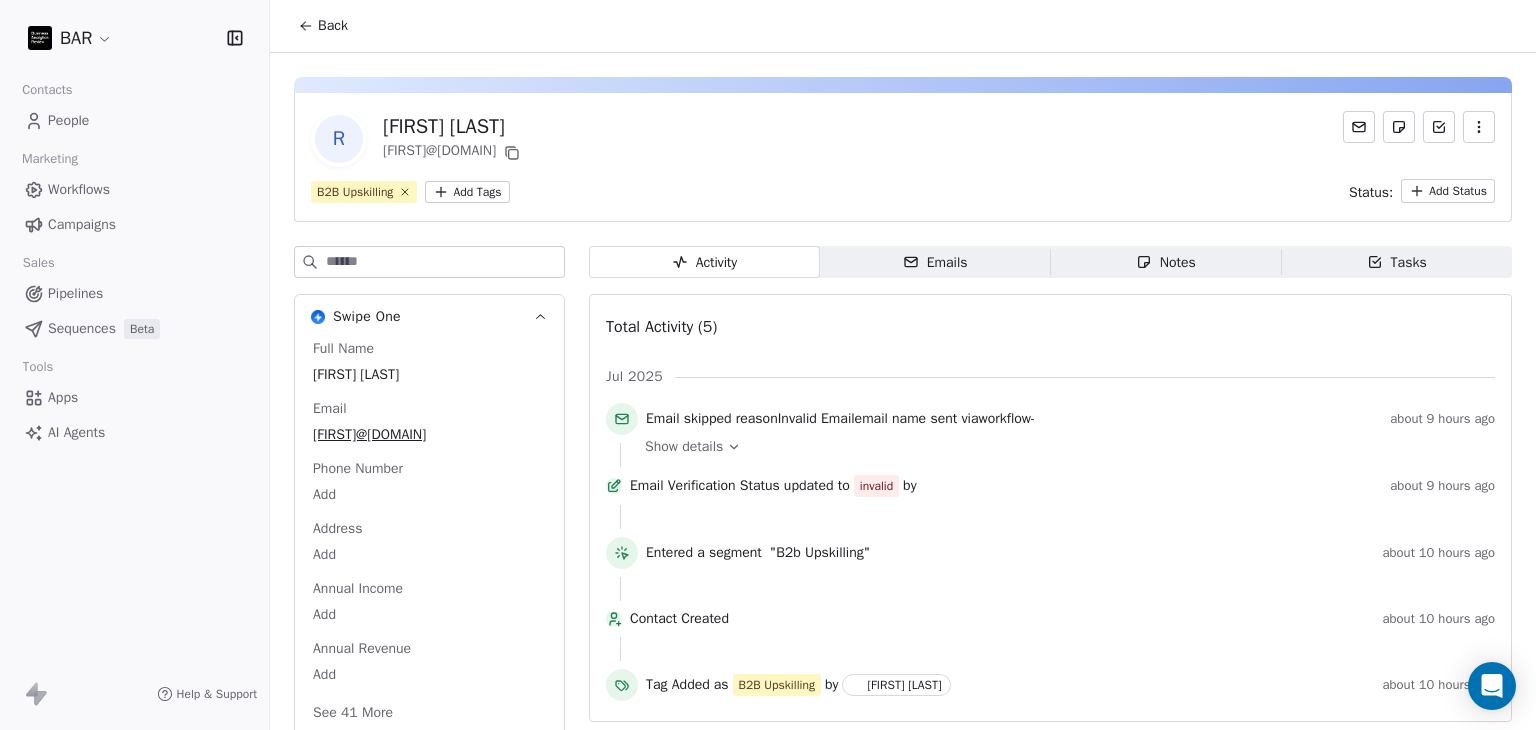 click 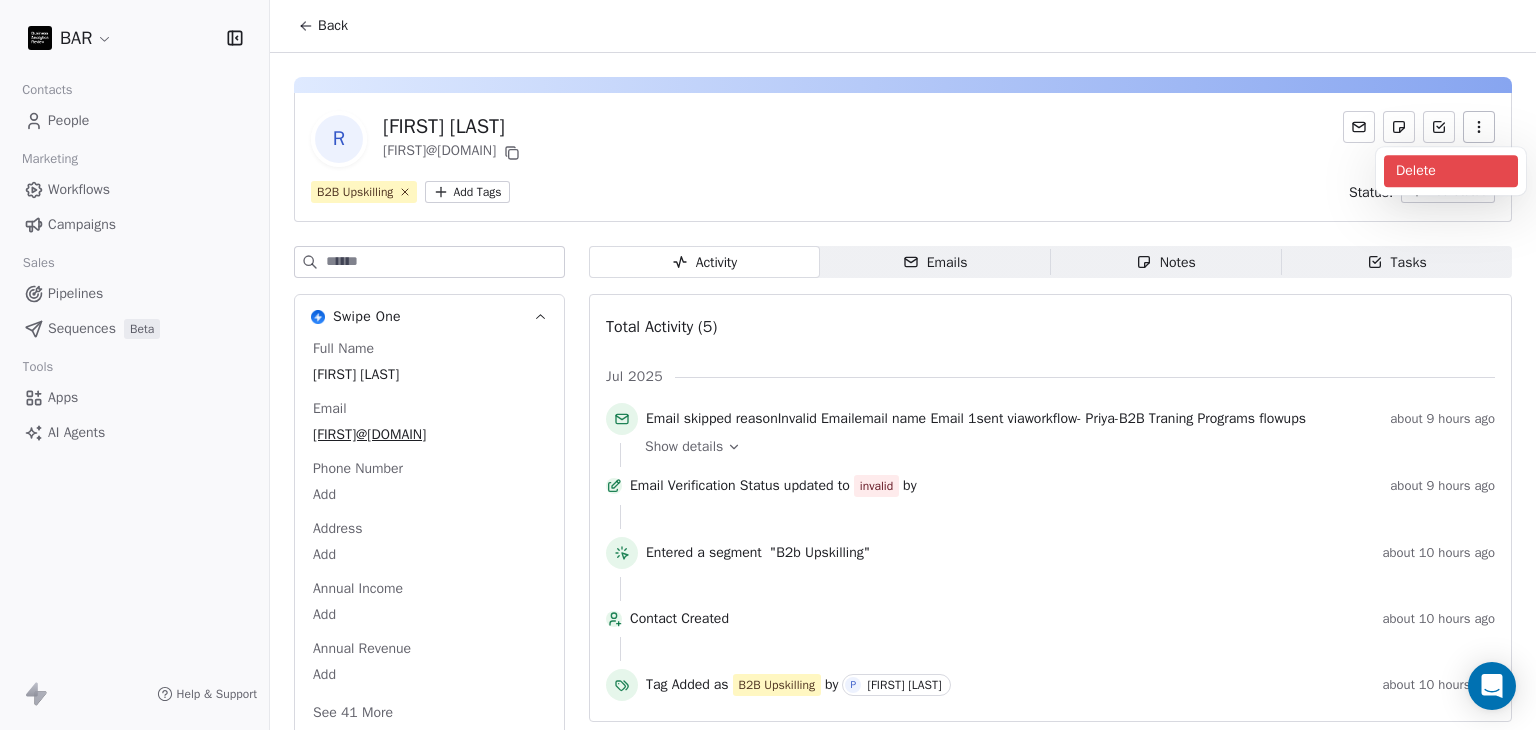 click on "Delete" at bounding box center [1451, 171] 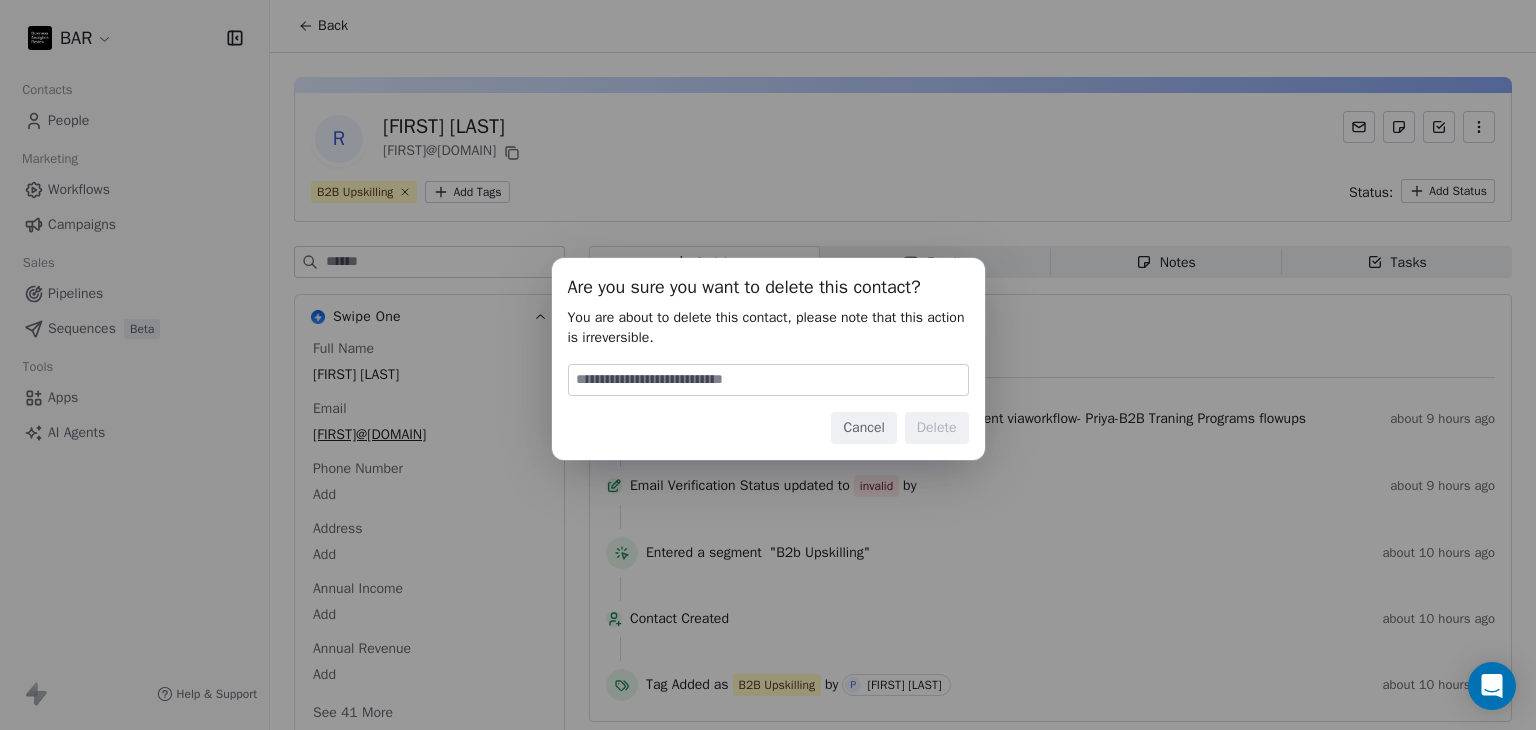 click at bounding box center [768, 380] 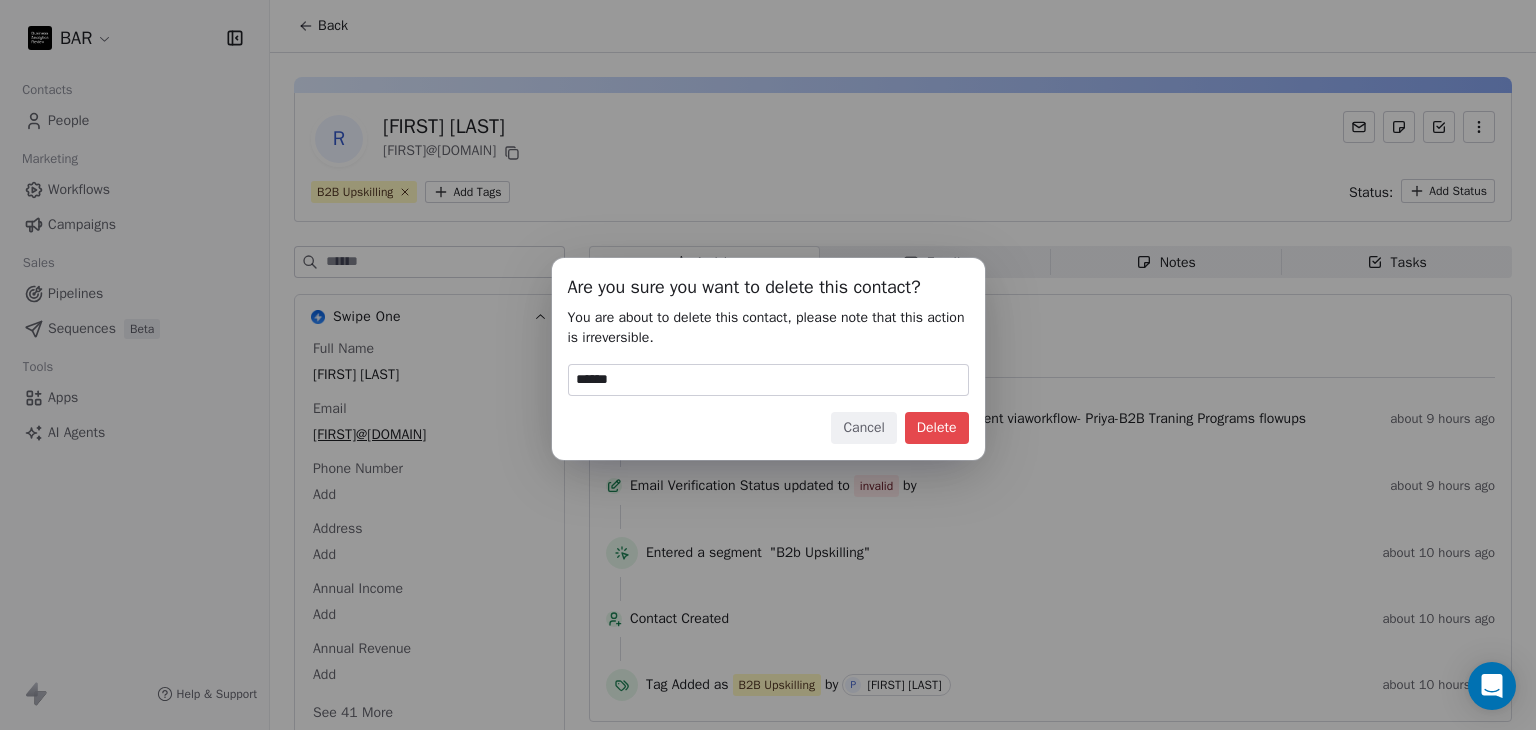 click on "Delete" at bounding box center [937, 428] 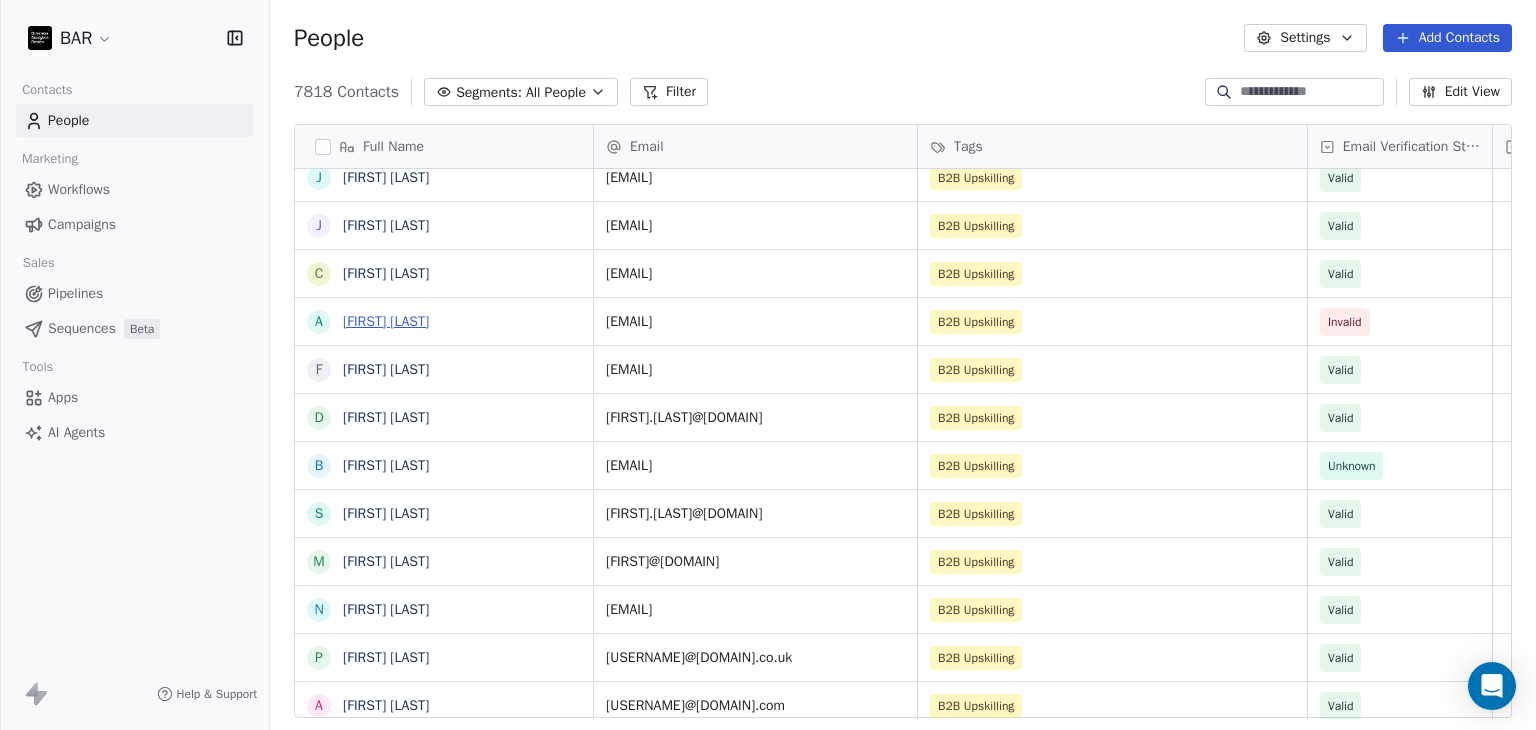 click on "[FIRST] [LAST]" at bounding box center [386, 321] 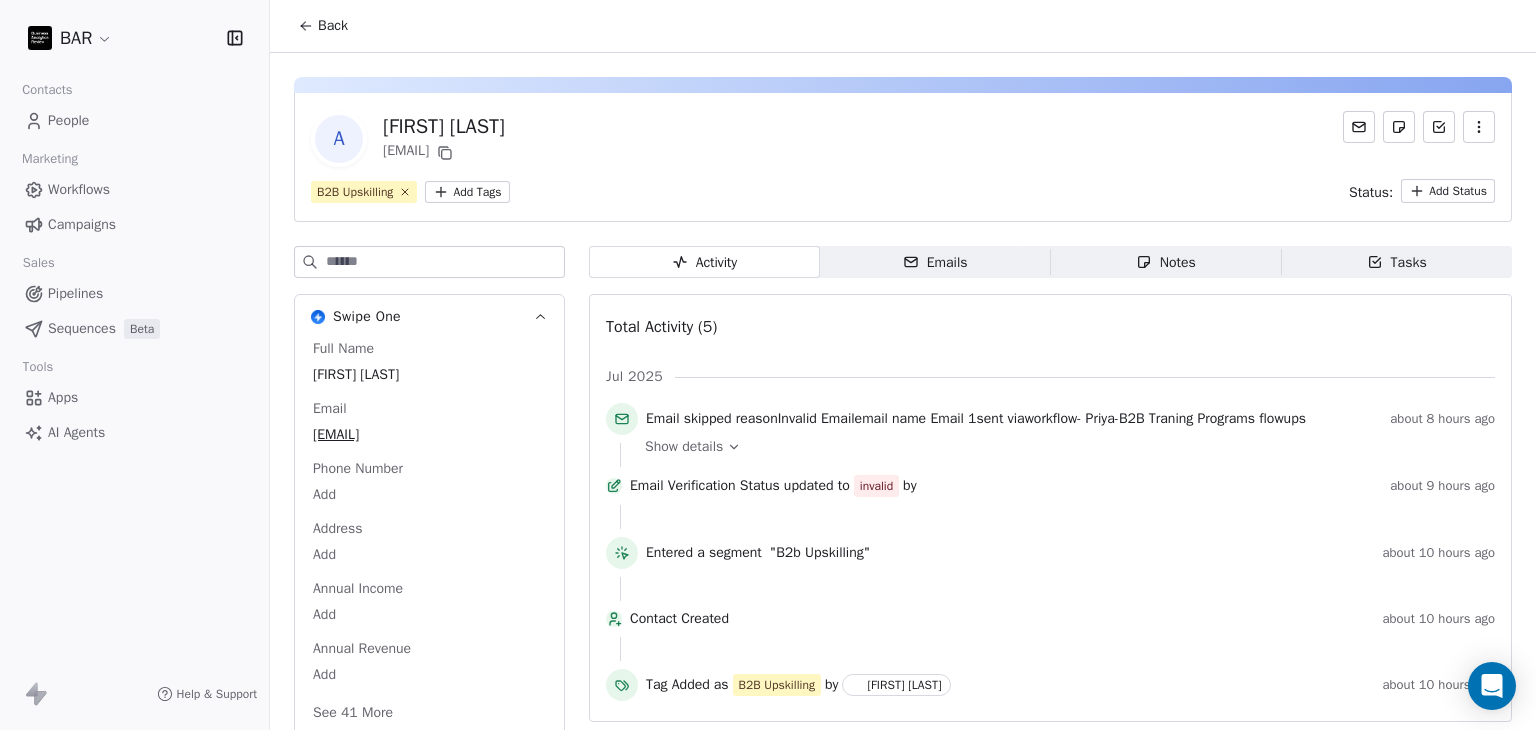 click 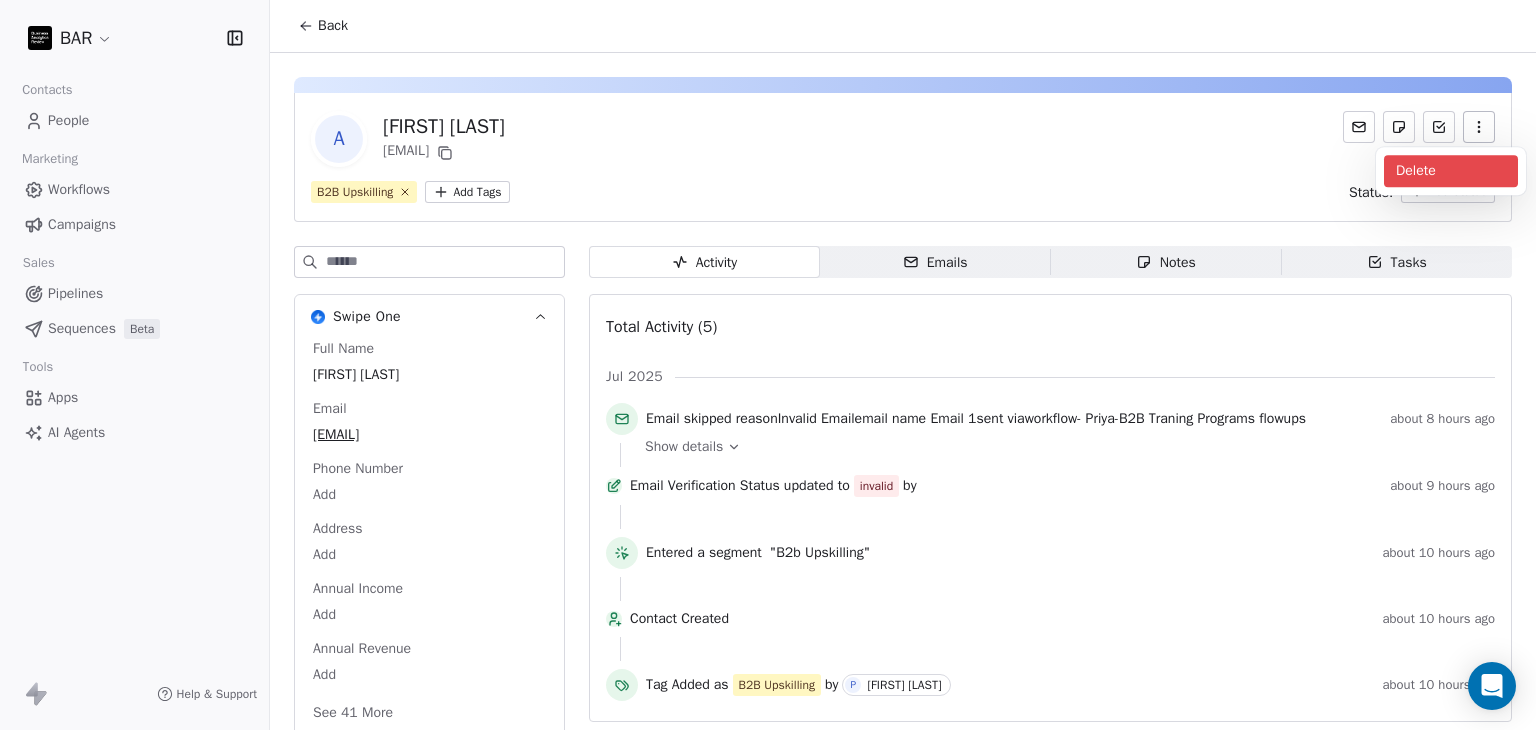 click on "Delete" at bounding box center [1451, 171] 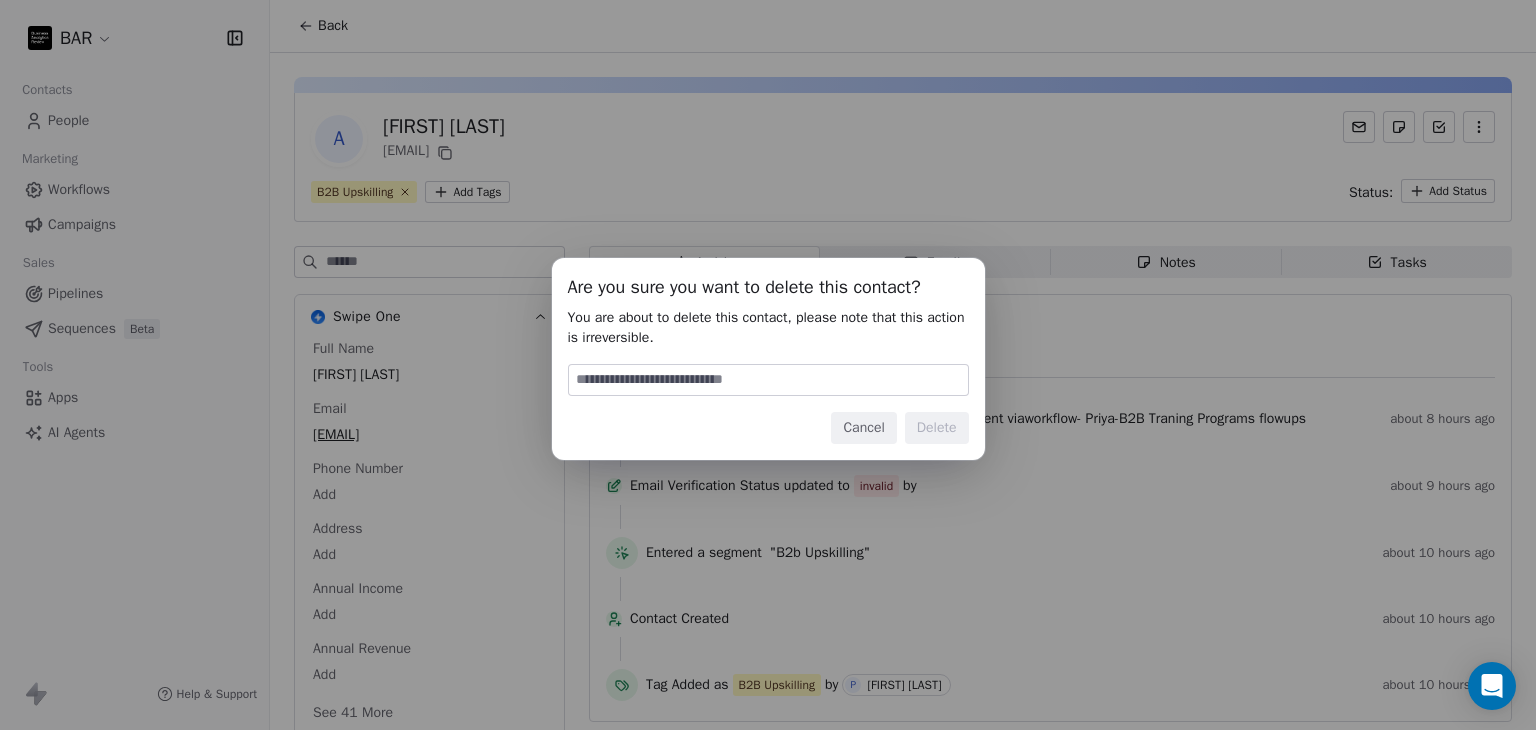 click at bounding box center [768, 380] 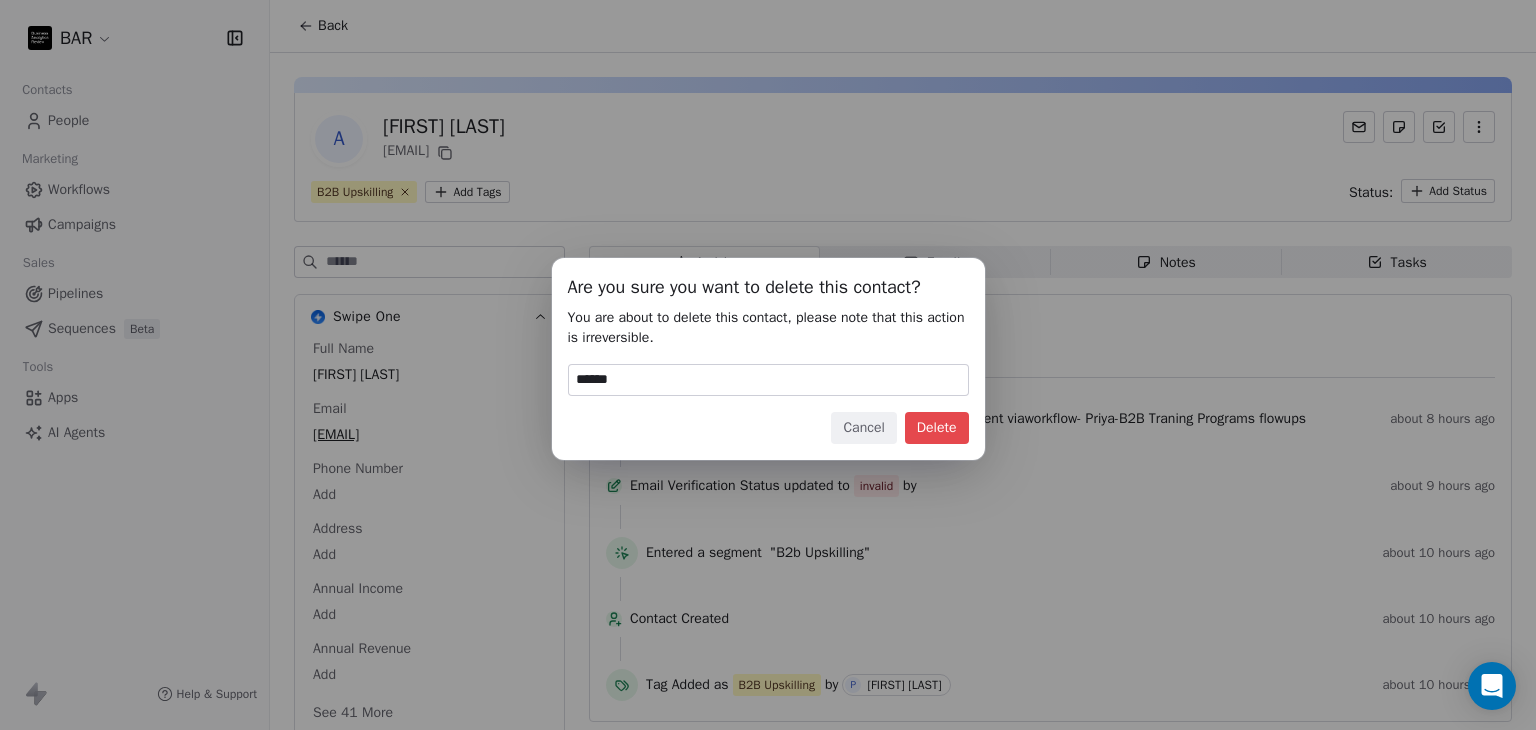 drag, startPoint x: 906, startPoint y: 429, endPoint x: 940, endPoint y: 429, distance: 34 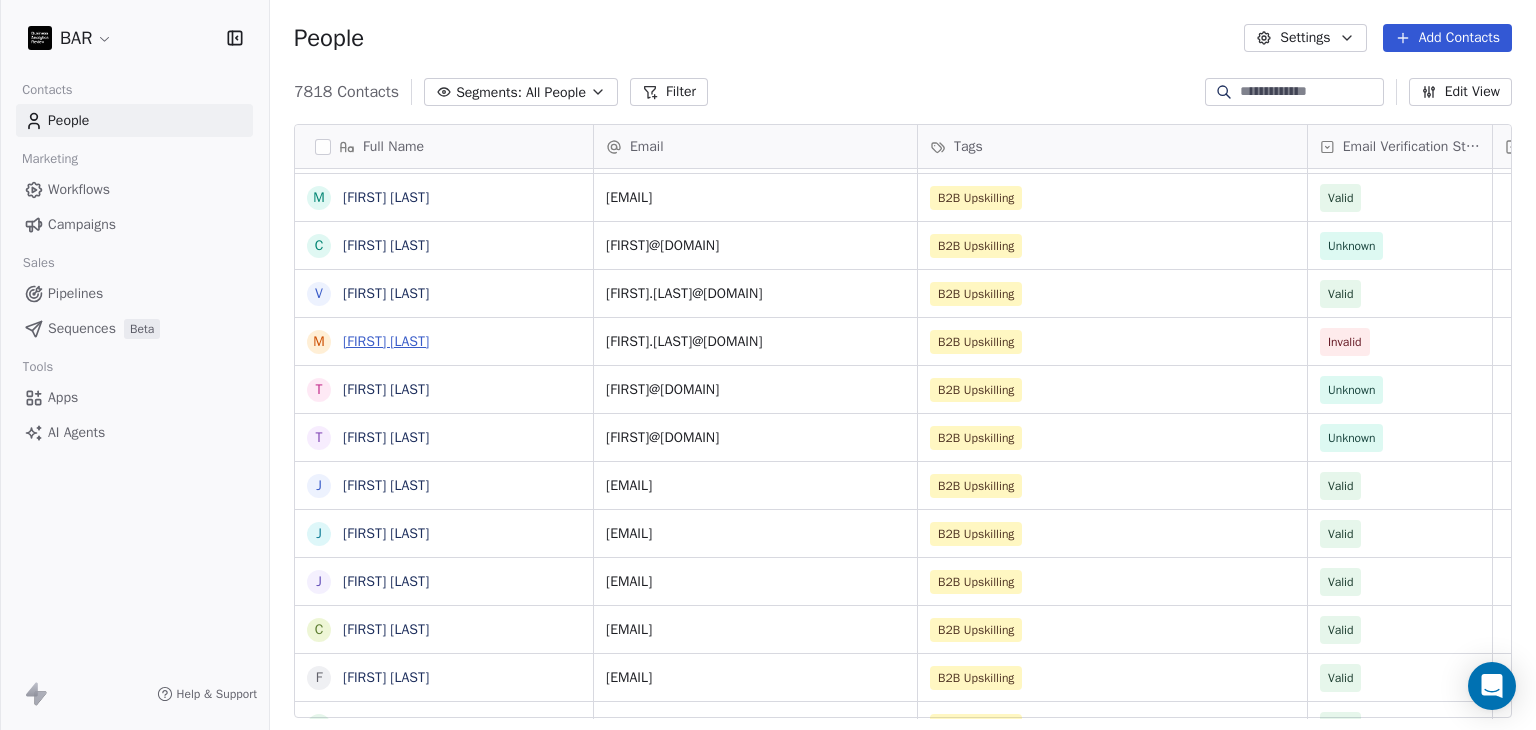 click on "[FIRST] [LAST]" at bounding box center (386, 341) 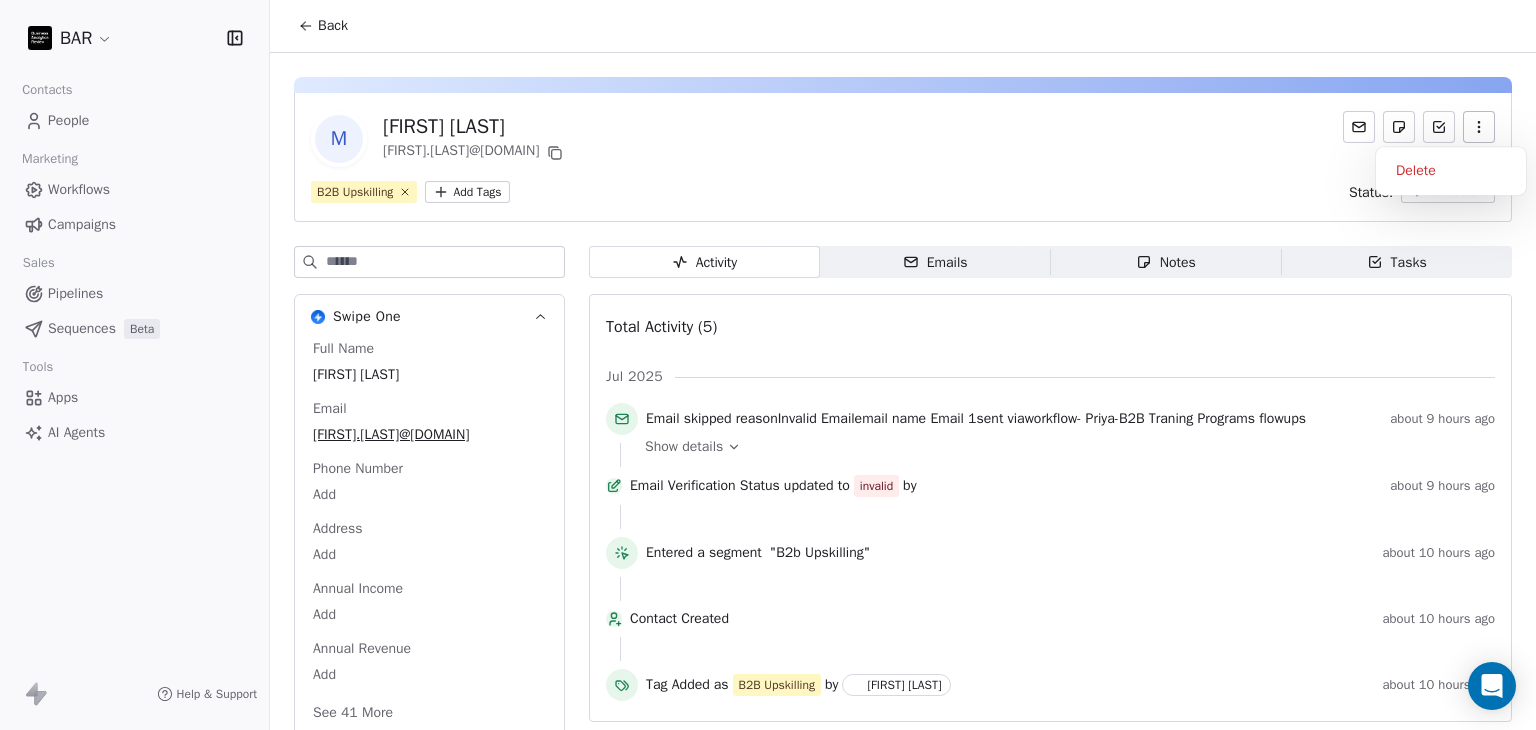 click 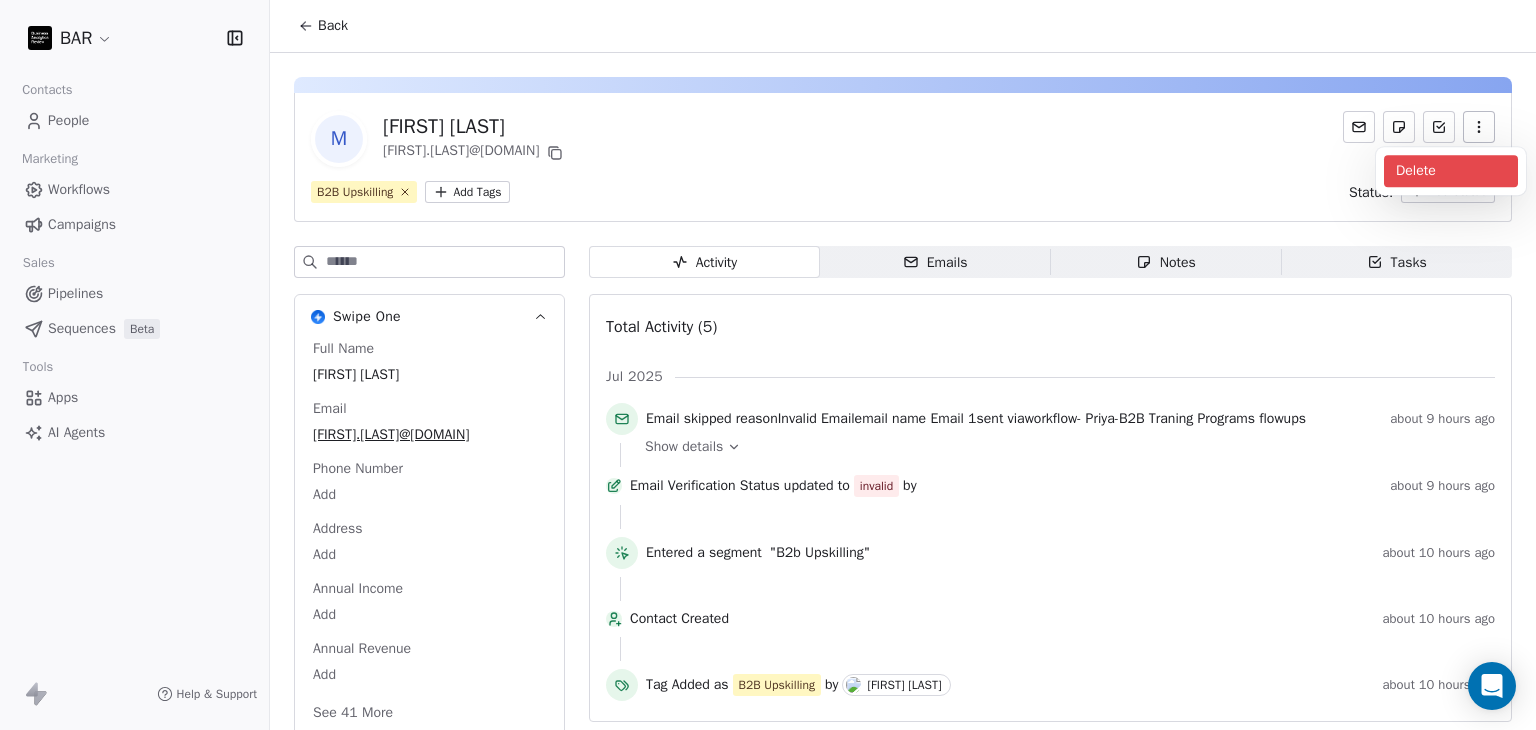 click on "Delete" at bounding box center (1451, 171) 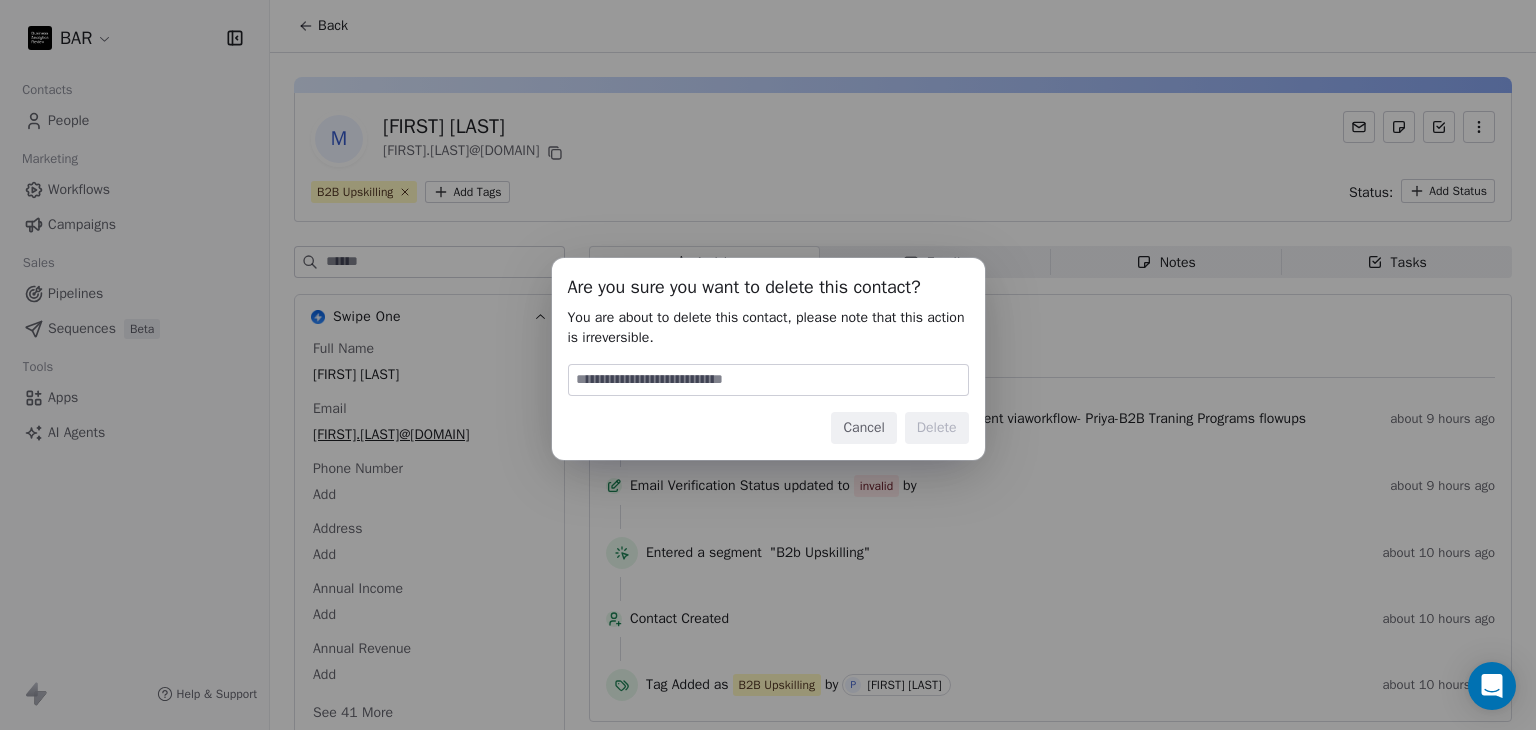 click at bounding box center (768, 380) 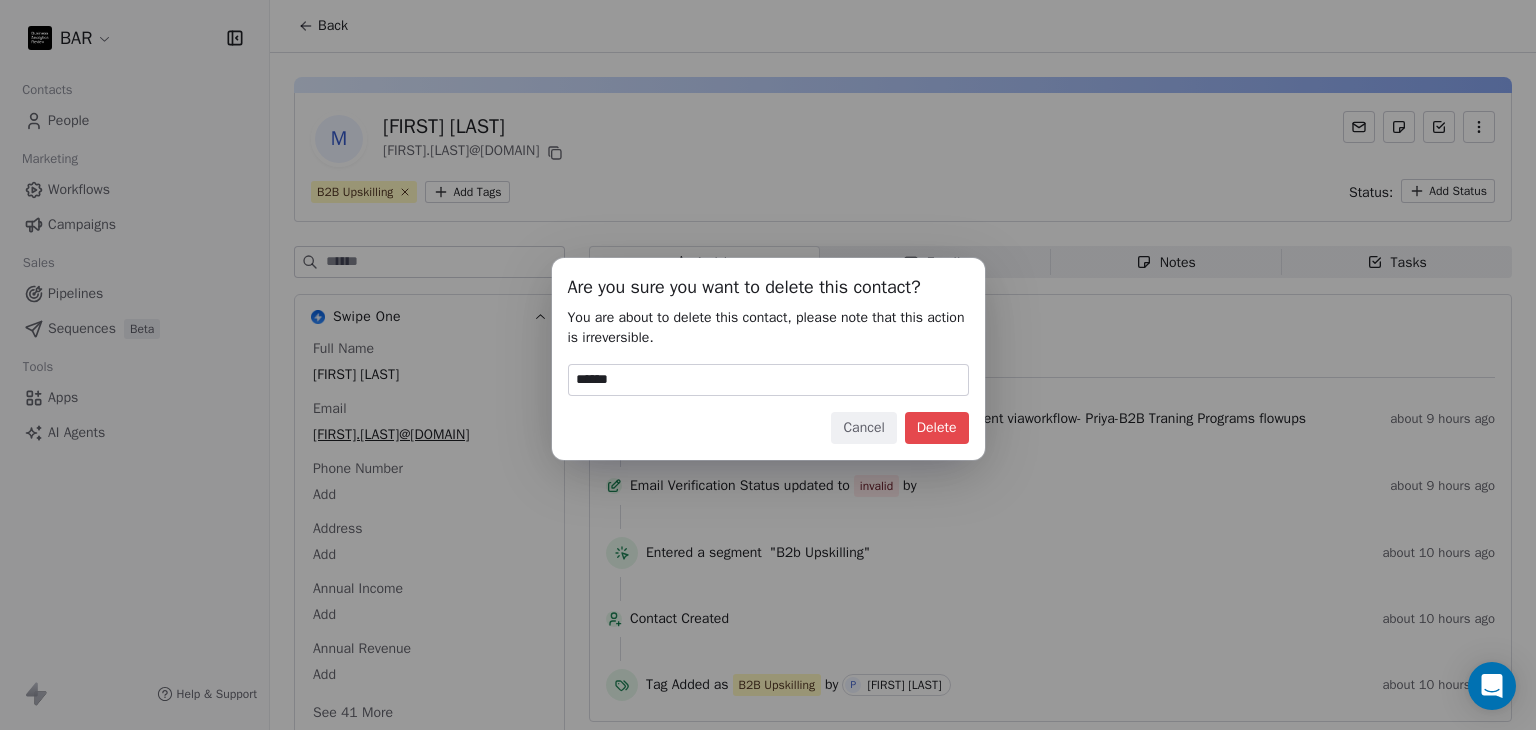 click on "Delete" at bounding box center [937, 428] 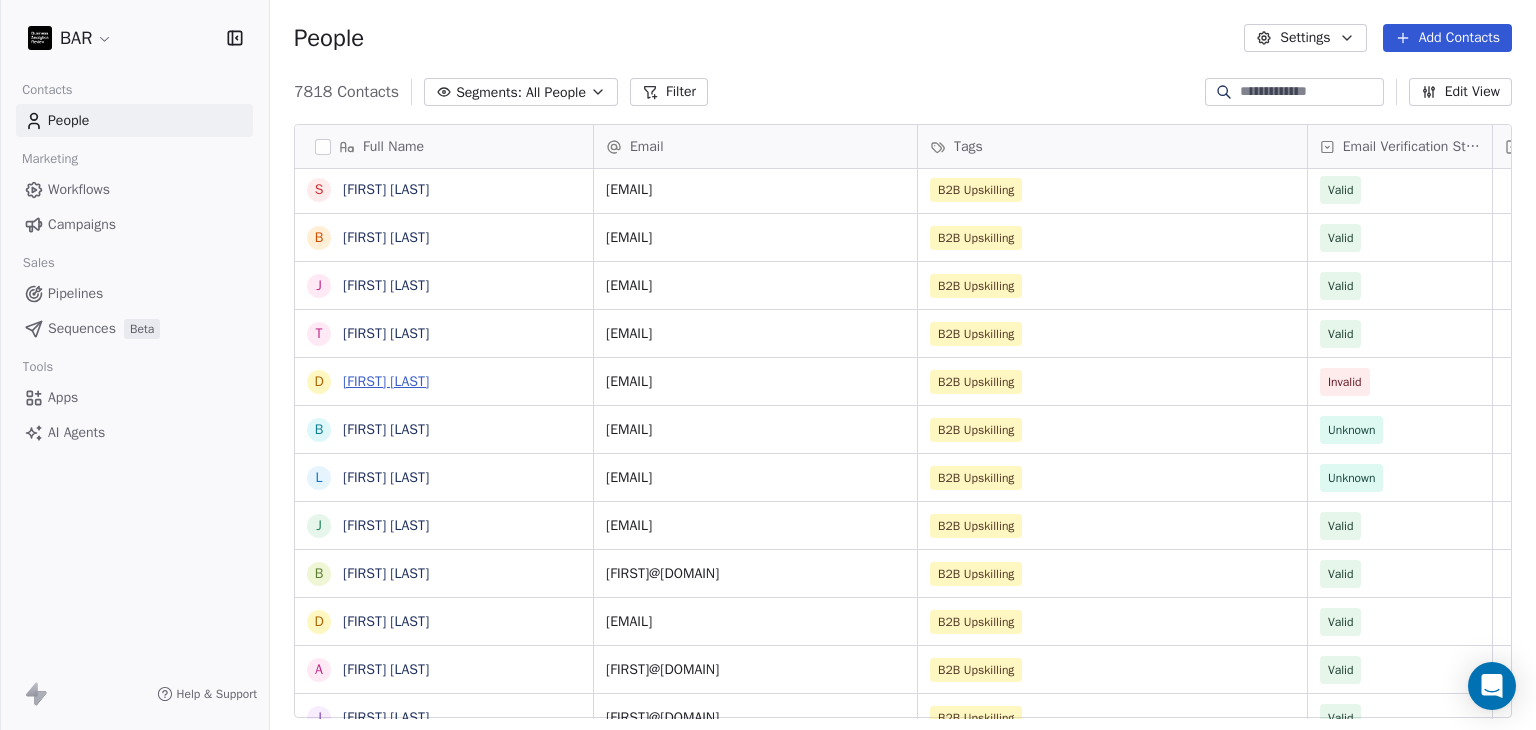 click on "[FIRST] [LAST]" at bounding box center (386, 381) 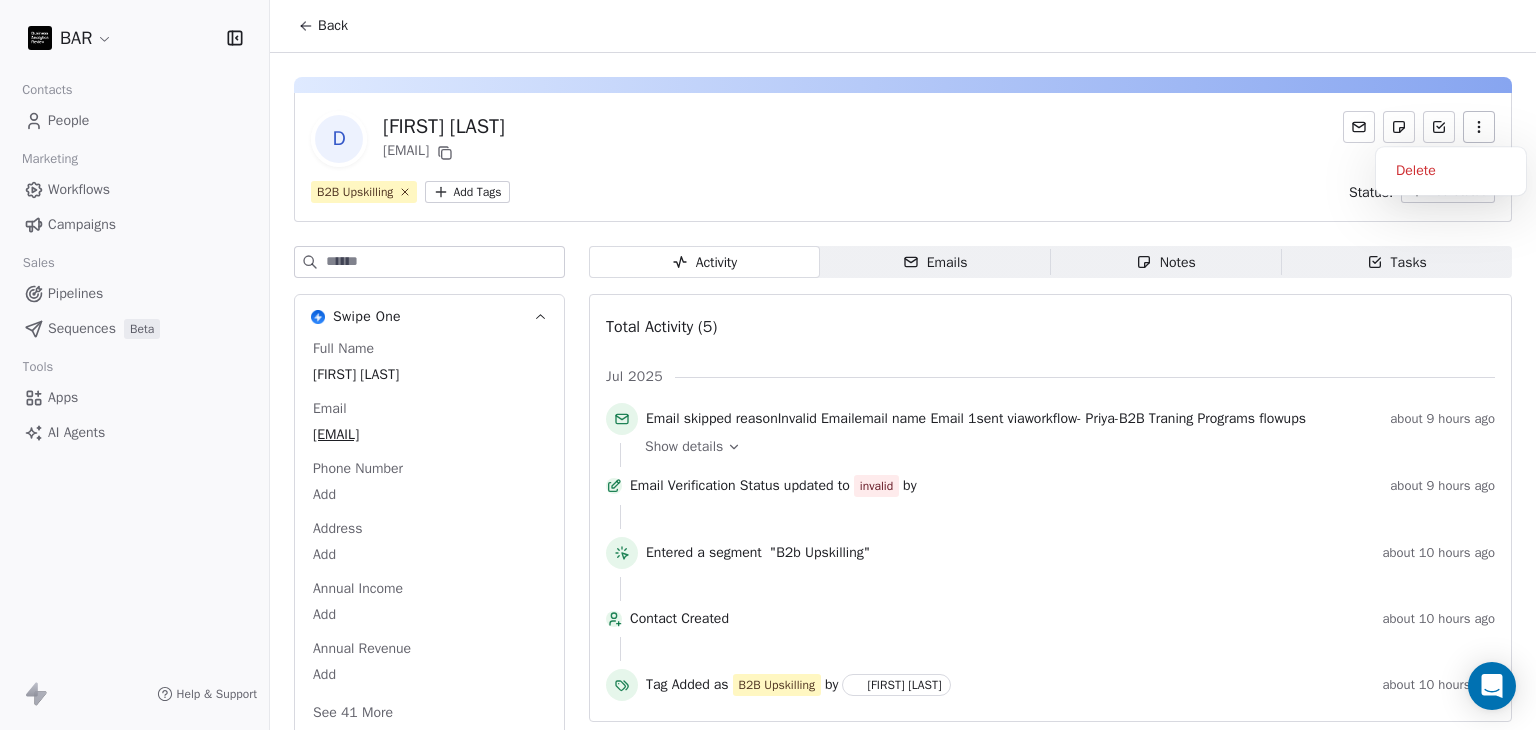 click 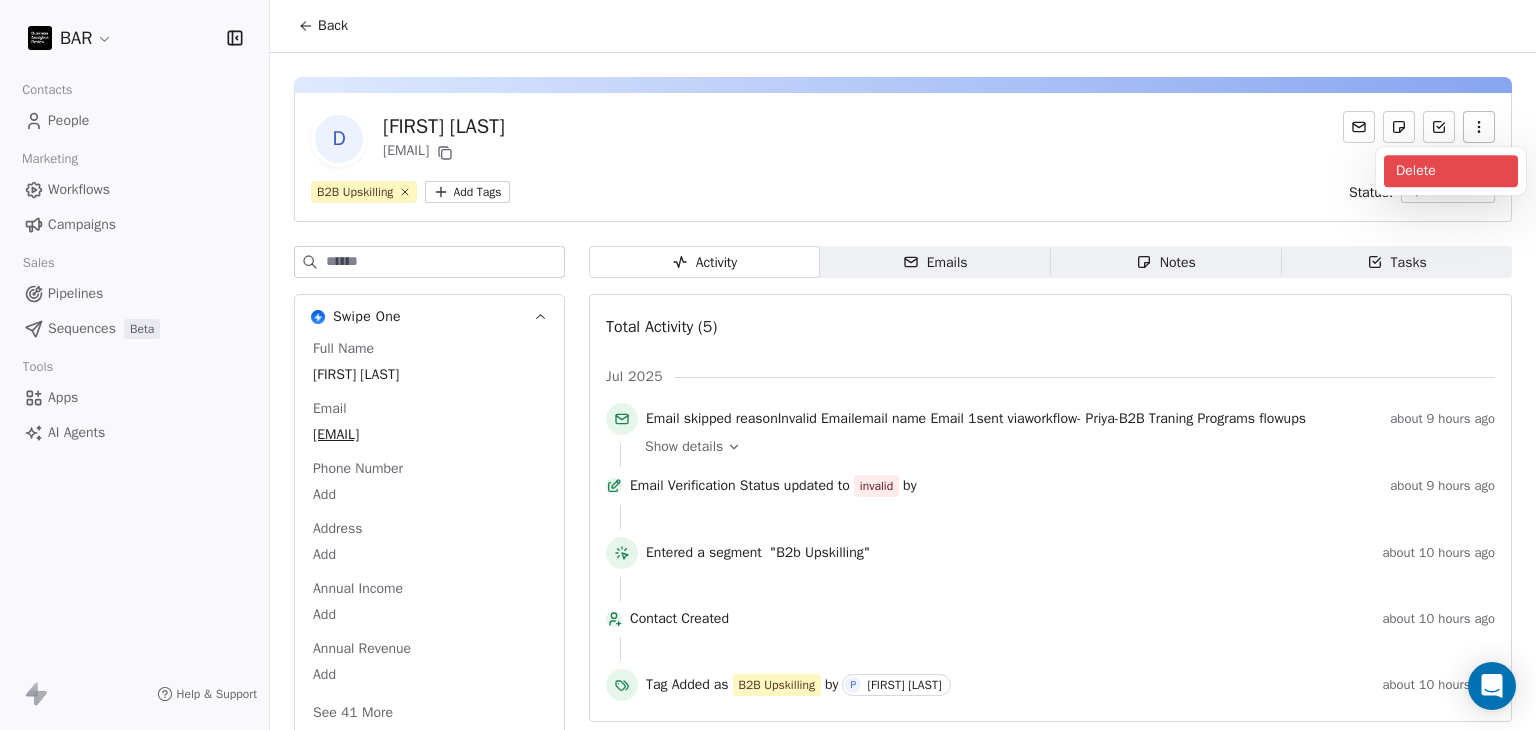 click on "Delete" at bounding box center [1451, 171] 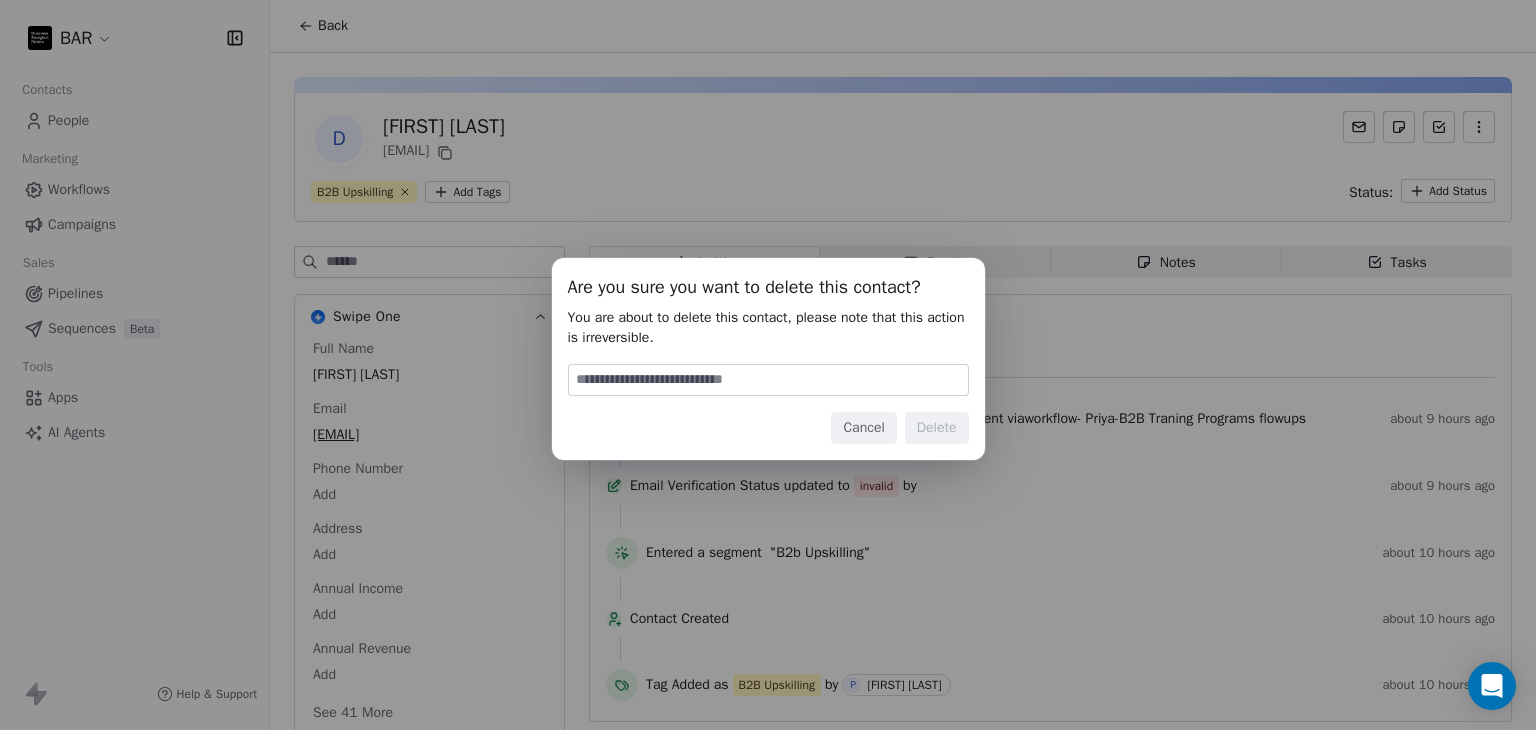 click on "Are you sure you want to delete this contact? You are about to delete this contact, please note that this action is irreversible. Cancel Delete" at bounding box center [768, 359] 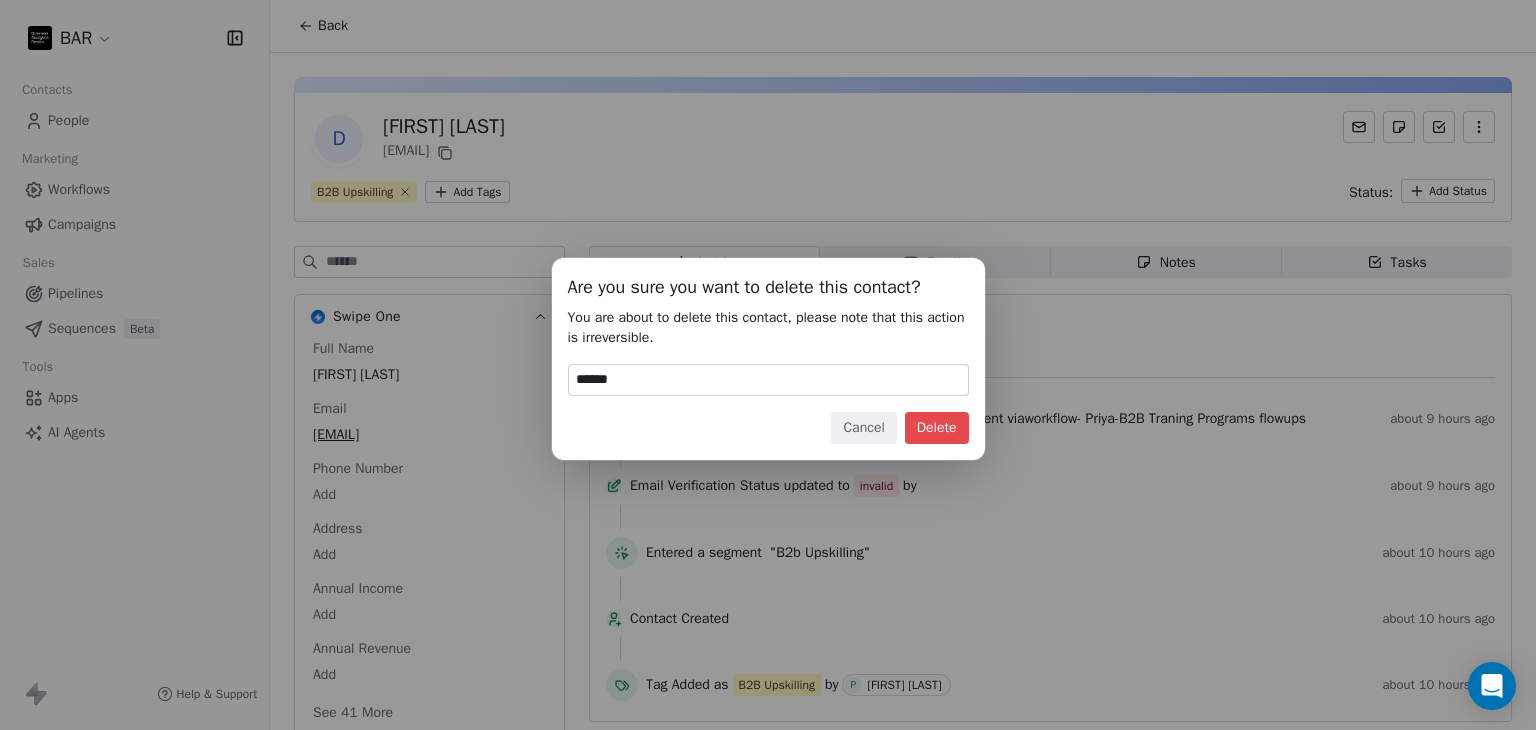 click on "Delete" at bounding box center (937, 428) 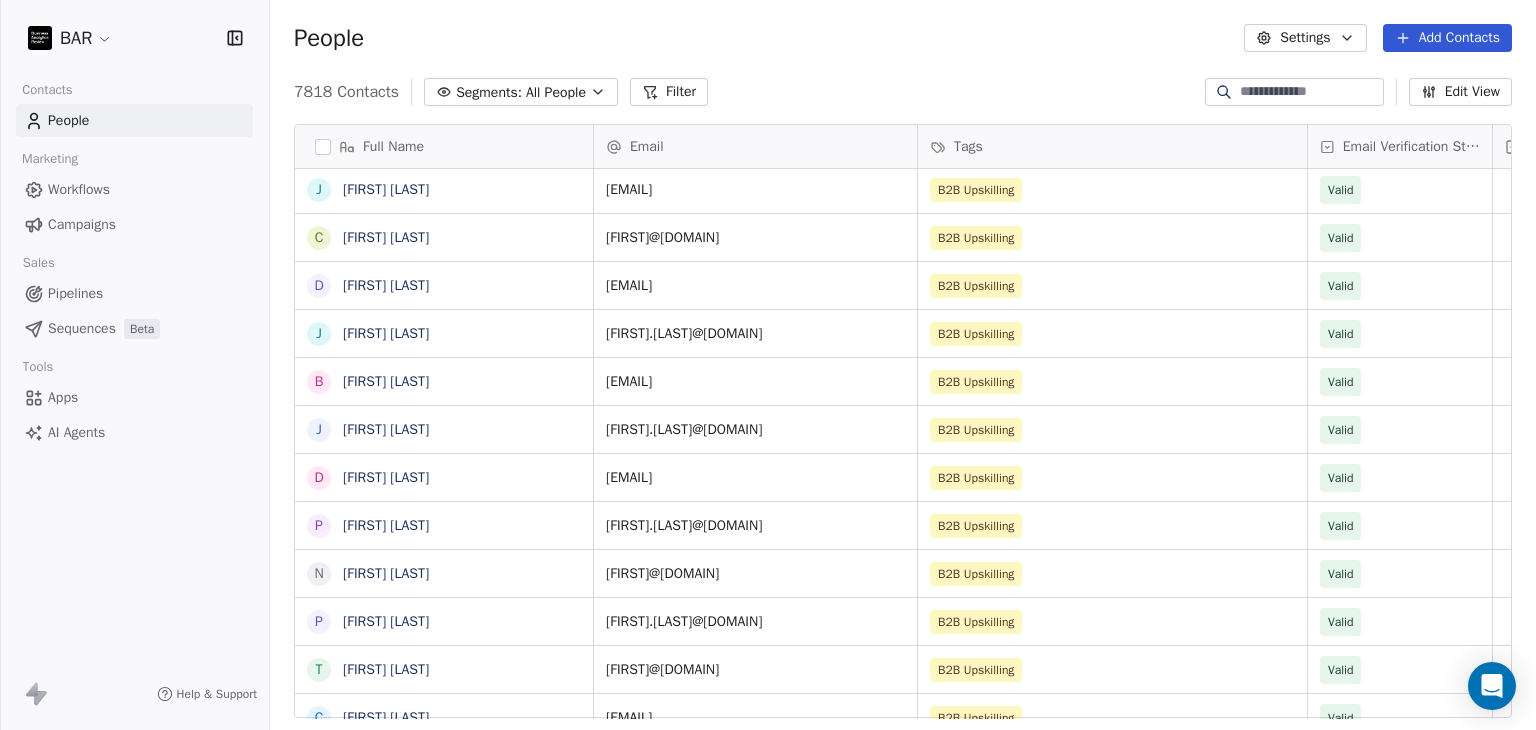click on "People Settings  Add Contacts" at bounding box center (903, 38) 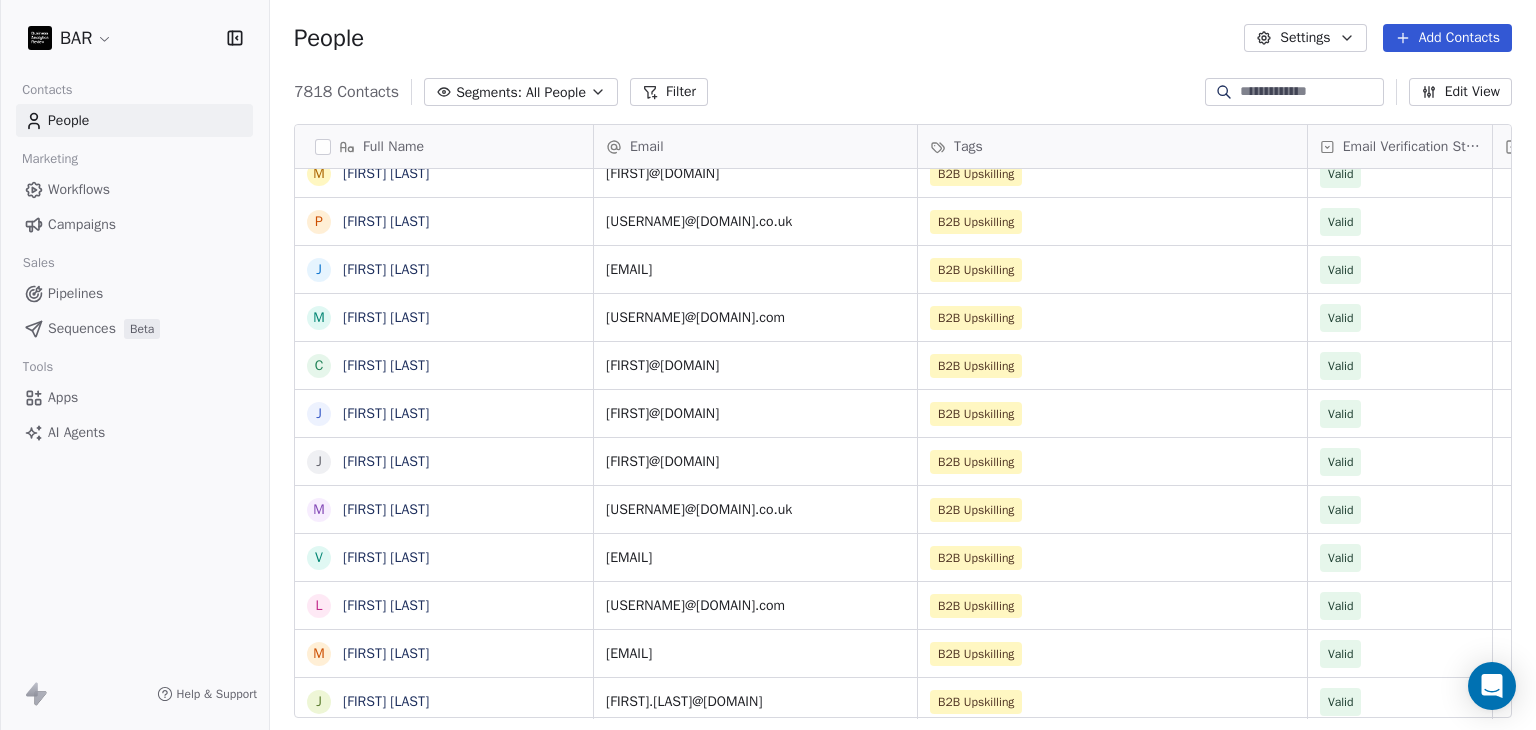 click on "Add Contacts" at bounding box center (1447, 38) 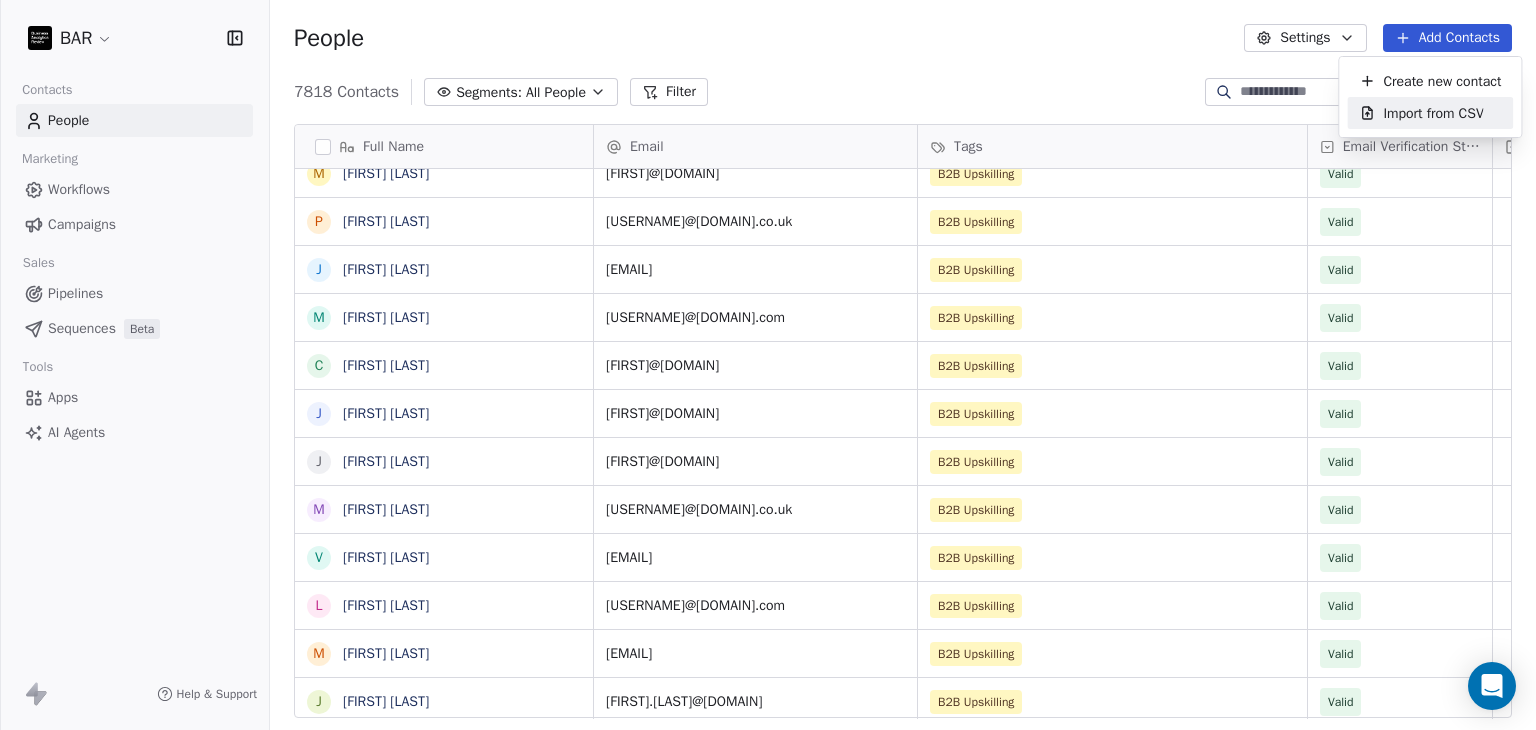 drag, startPoint x: 1467, startPoint y: 125, endPoint x: 1230, endPoint y: 105, distance: 237.84239 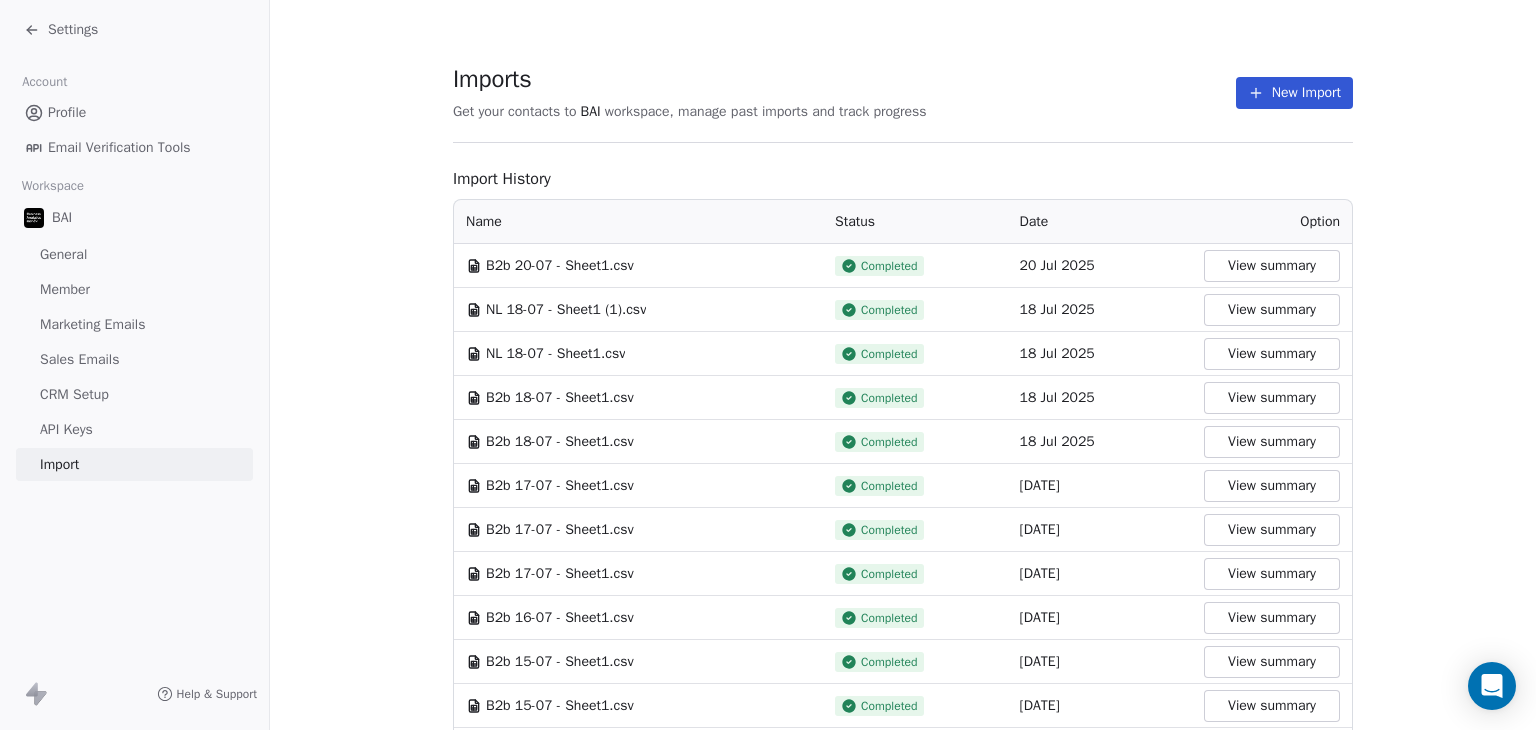 click on "New Import" at bounding box center (1294, 93) 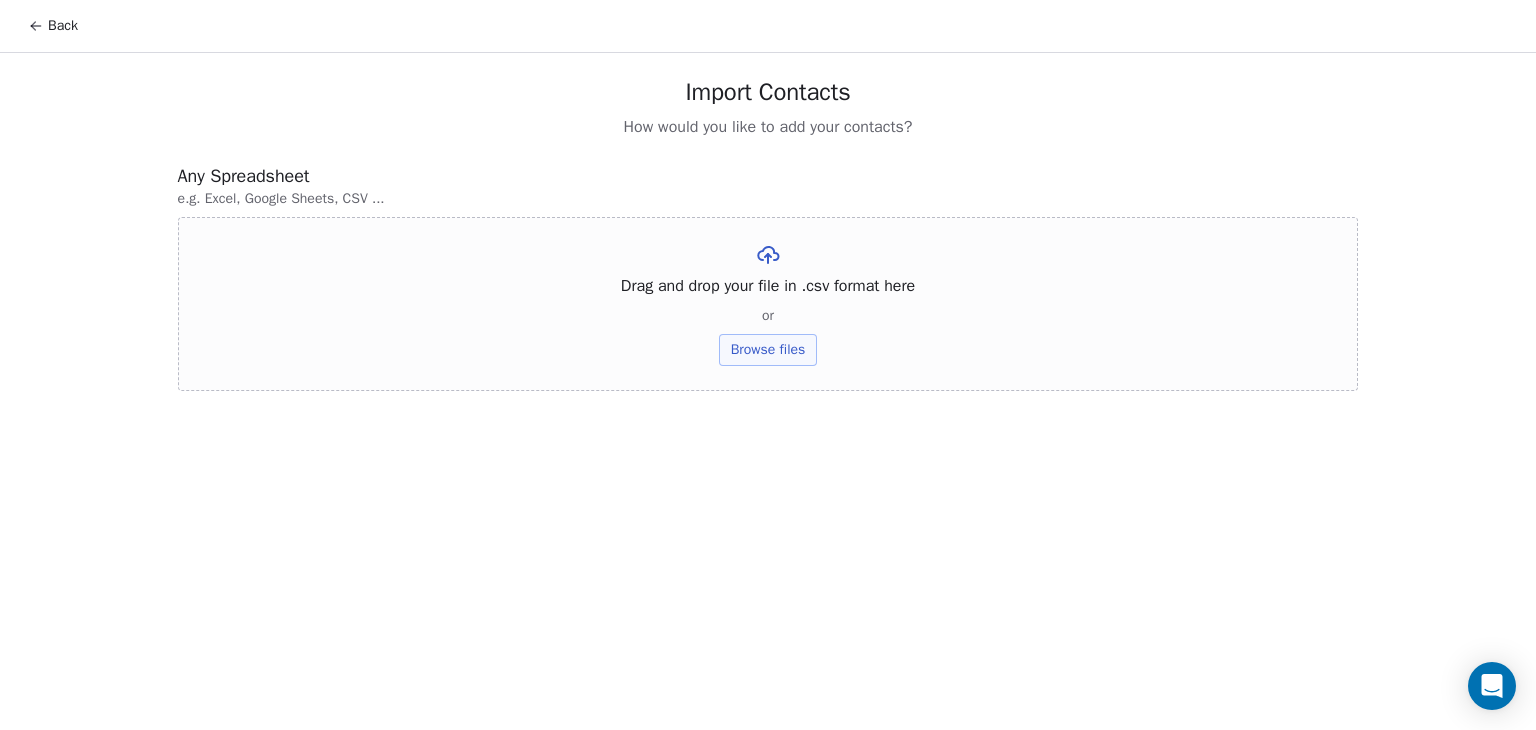 click on "Browse files" at bounding box center [768, 350] 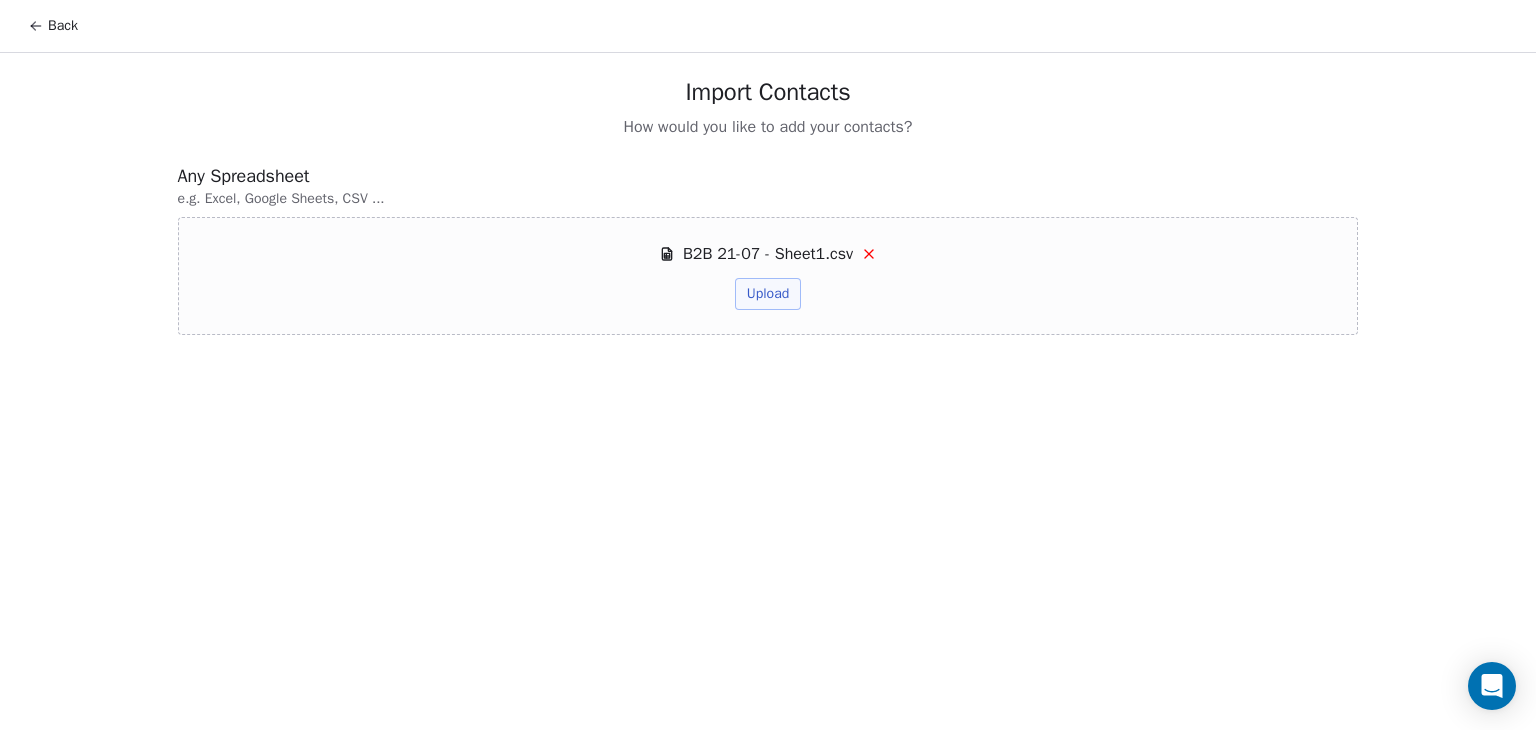 click on "B2B 21-07 - Sheet1.csv Upload" at bounding box center [768, 276] 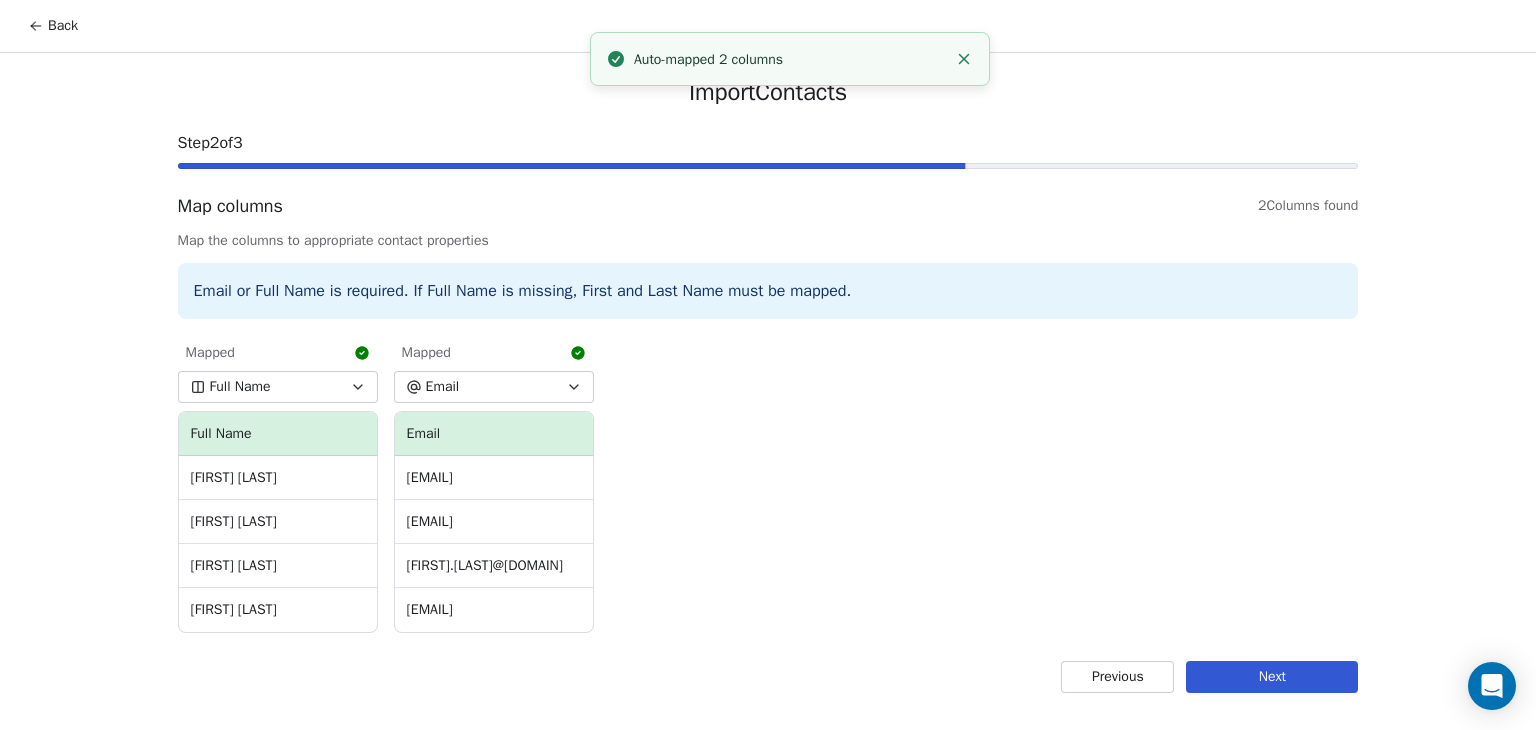 drag, startPoint x: 1311, startPoint y: 669, endPoint x: 1210, endPoint y: 671, distance: 101.0198 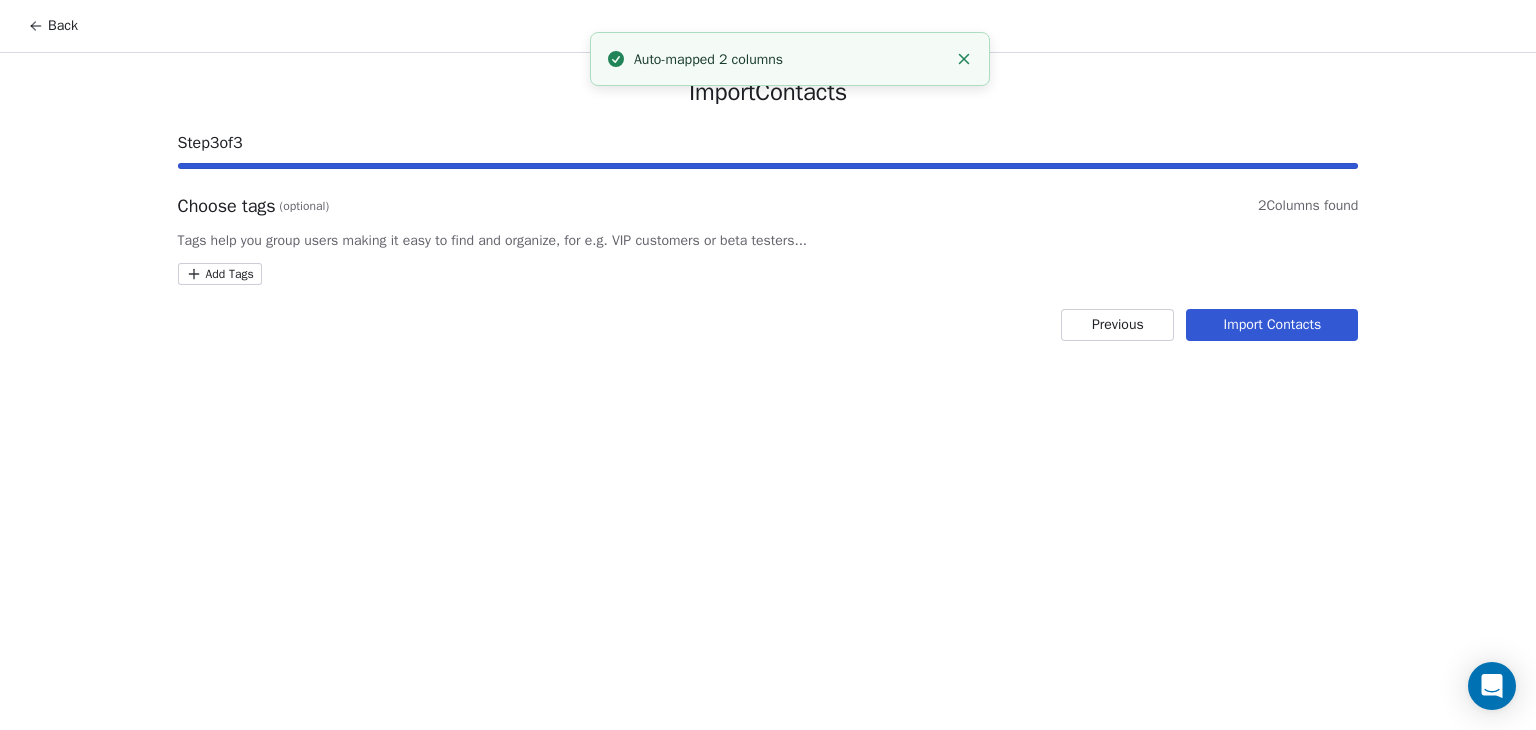 click on "Back Import  Contacts Step  3  of  3 Choose tags (optional) 2  Columns found Tags help you group users making it easy to find and organize, for e.g. VIP customers or beta testers...  Add Tags Previous Import Contacts   Auto-mapped 2 columns" at bounding box center (768, 365) 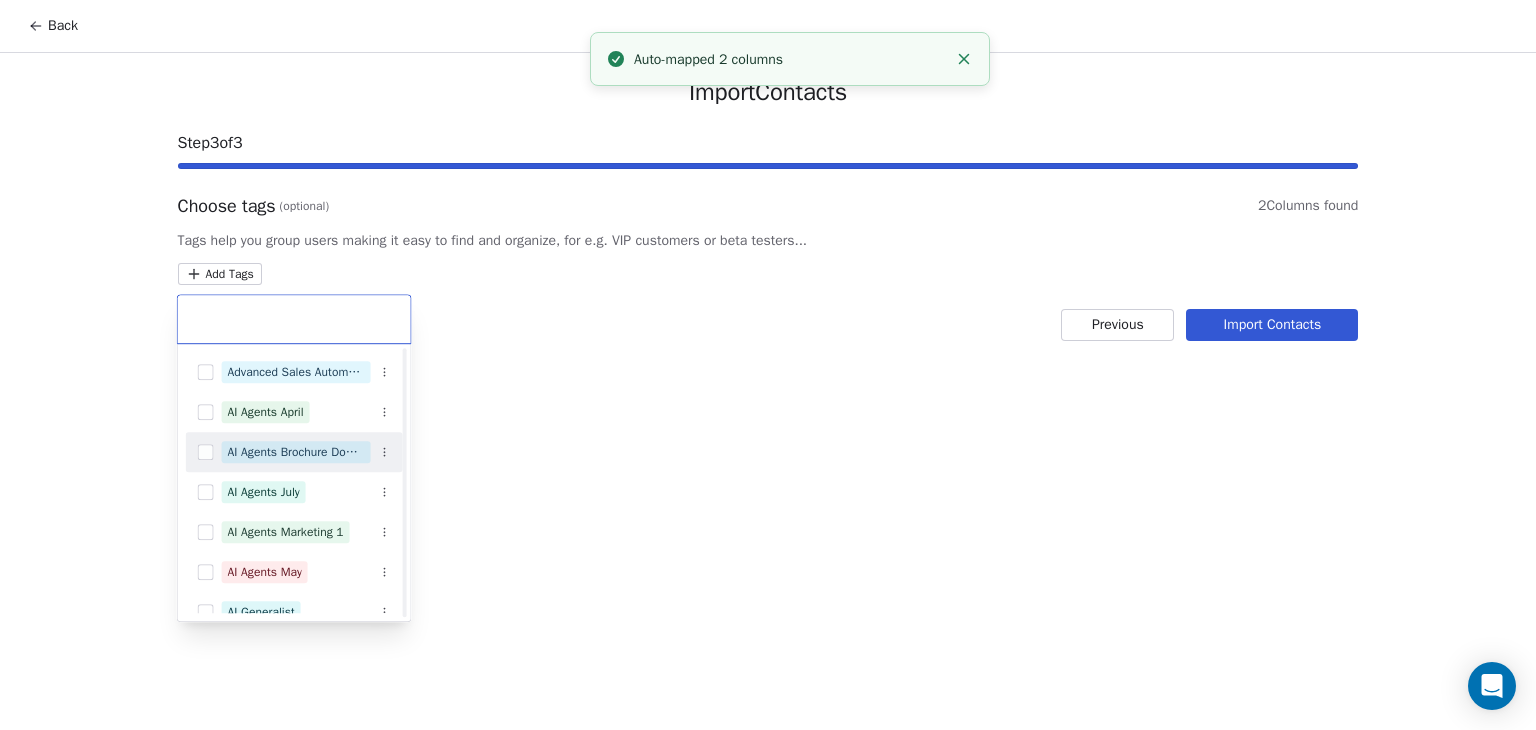 scroll, scrollTop: 200, scrollLeft: 0, axis: vertical 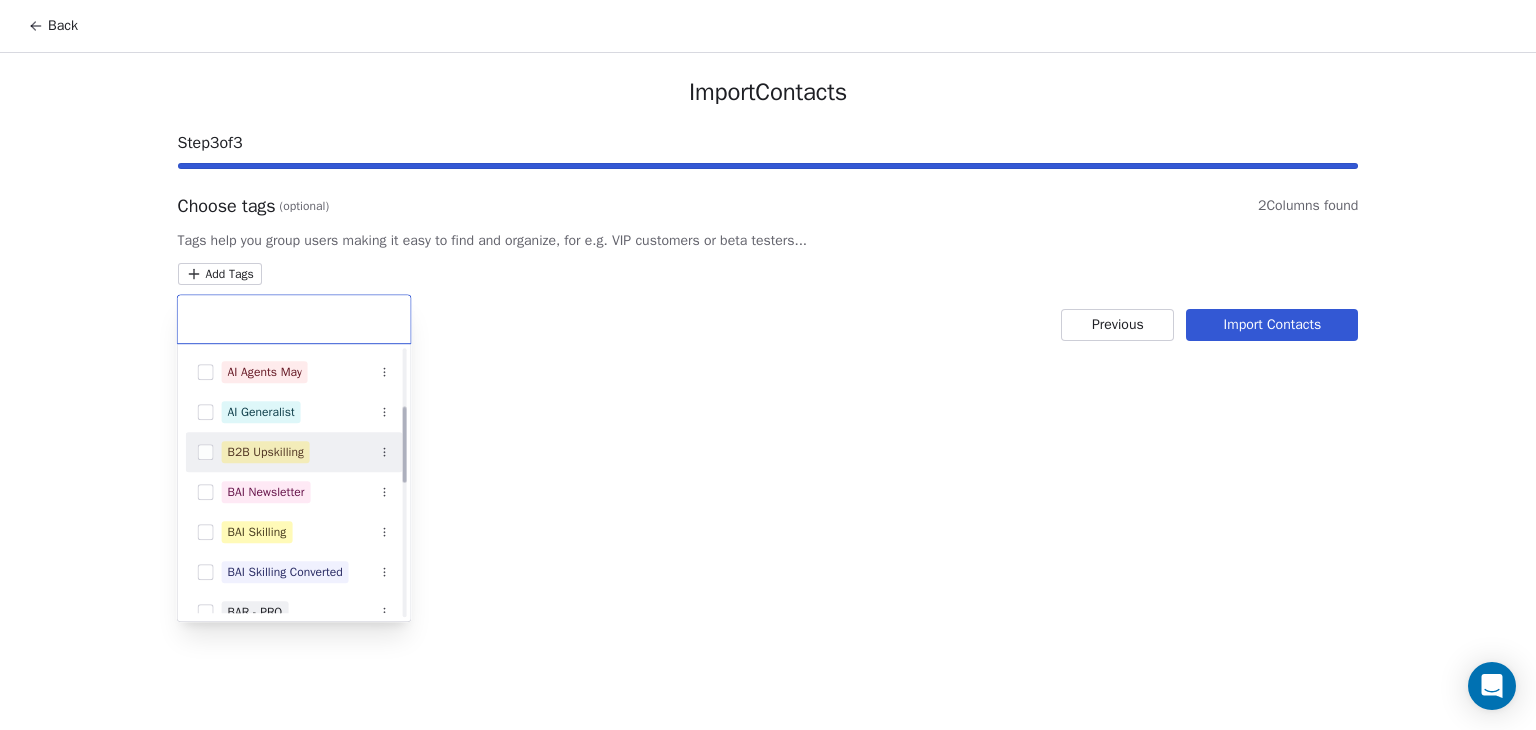 click on "B2B Upskilling" at bounding box center (266, 452) 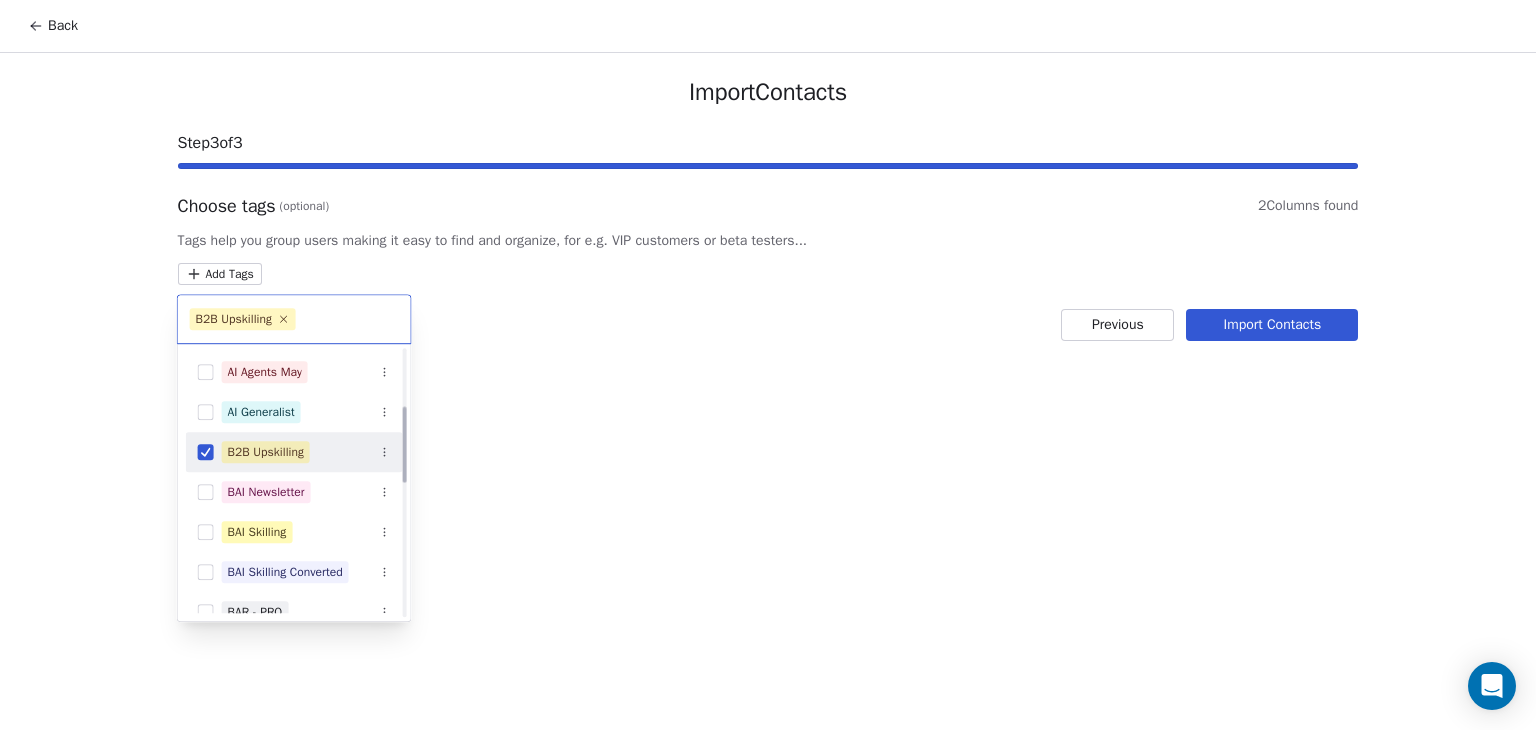 click on "Back Import  Contacts Step  3  of  3 Choose tags (optional) 2  Columns found Tags help you group users making it easy to find and organize, for e.g. VIP customers or beta testers...  Add Tags Previous Import Contacts
B2B Upskilling Advanced Sales Automation Agent Masterclass AI Agents April AI Agents Brochure Download AI Agents July AI Agents Marketing 1 AI Agents May AI Generalist B2B Upskilling BAI Newsletter BAI Skilling BAI Skilling Converted BAR - PRO bsr- pro Email Course (AI Agents) Generative AI Bootcamp - April 25 Generative AI Student Feb 25 Marketin Leads" at bounding box center (768, 365) 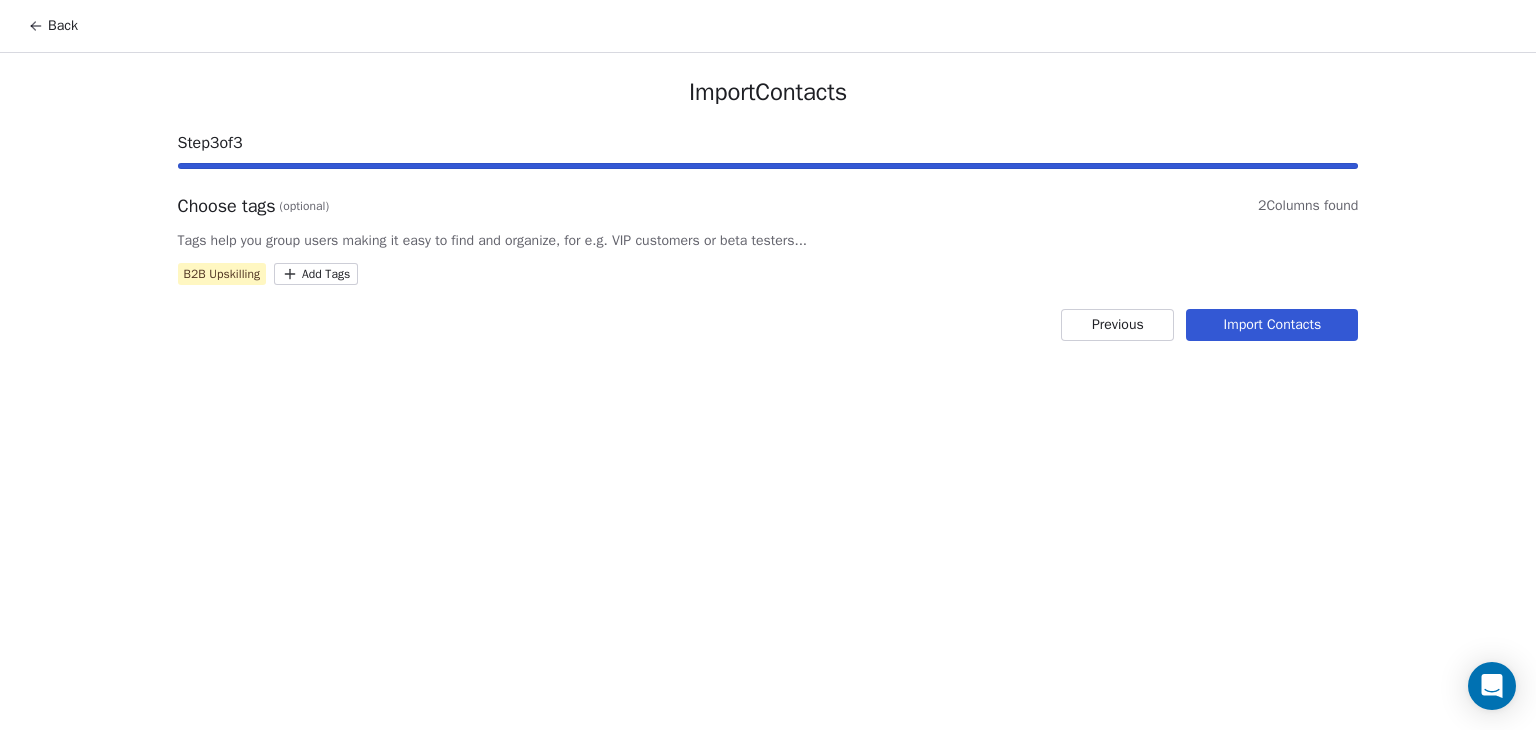 click on "Import Contacts" at bounding box center [1272, 325] 